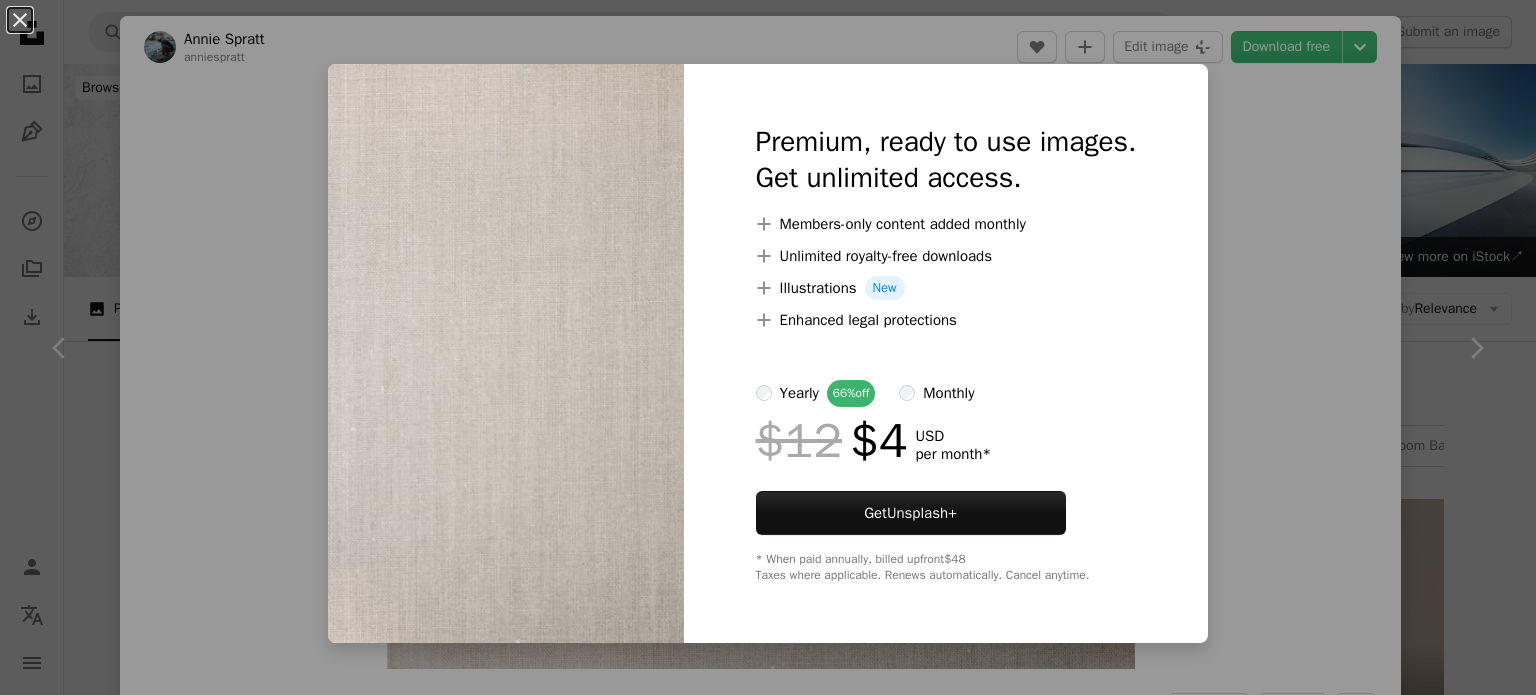 scroll, scrollTop: 1144, scrollLeft: 0, axis: vertical 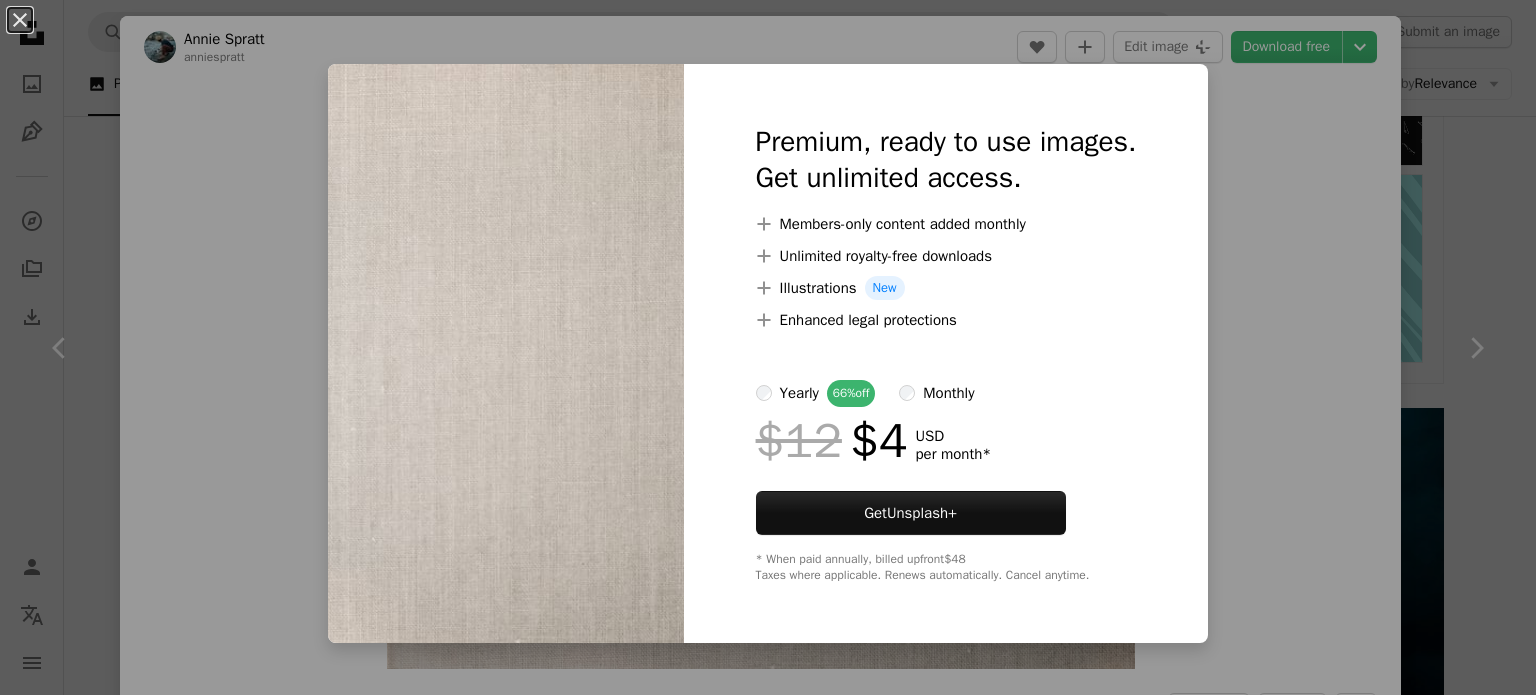 click on "An X shape Premium, ready to use images. Get unlimited access. A plus sign Members-only content added monthly A plus sign Unlimited royalty-free downloads A plus sign Illustrations  New A plus sign Enhanced legal protections yearly 66%  off monthly $12   $4 USD per month * Get  Unsplash+ * When paid annually, billed upfront  $48 Taxes where applicable. Renews automatically. Cancel anytime." at bounding box center (768, 347) 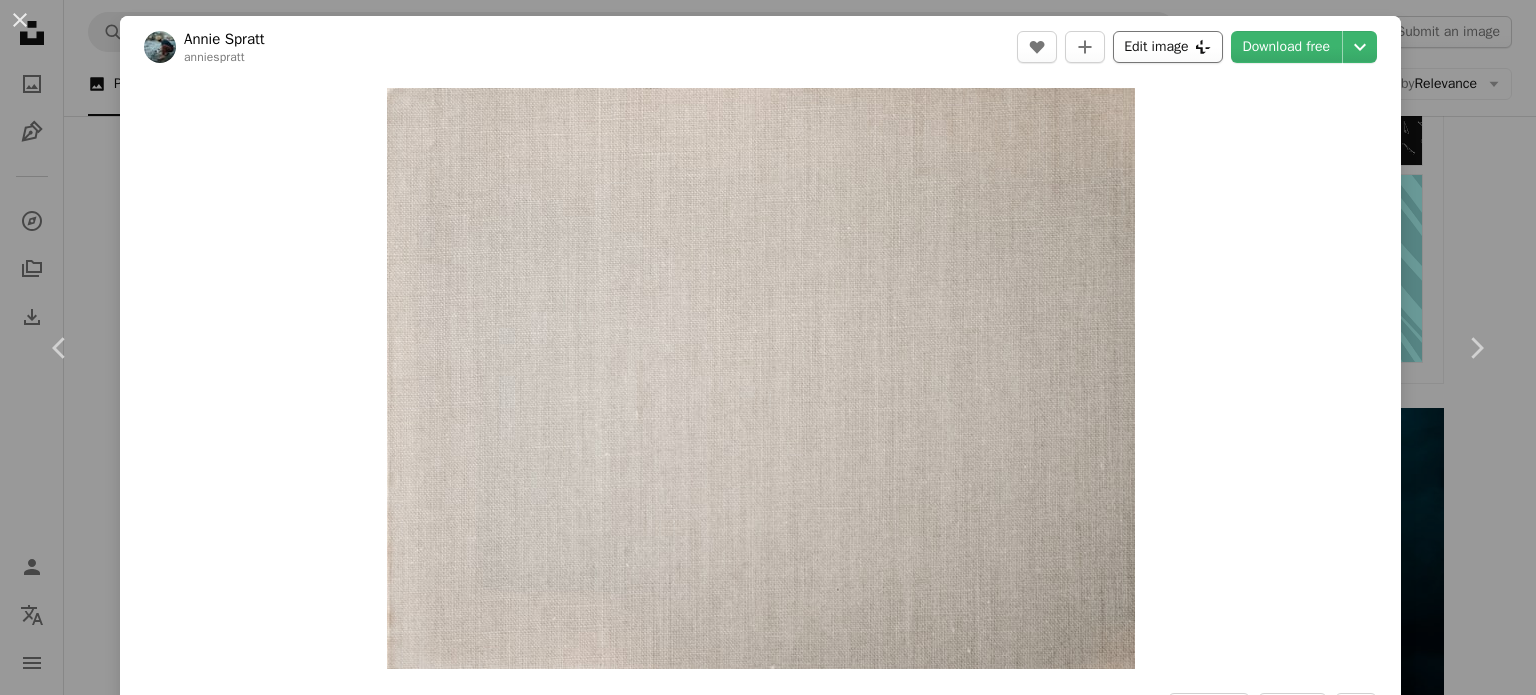click on "Edit image   Plus sign for Unsplash+" at bounding box center (1167, 47) 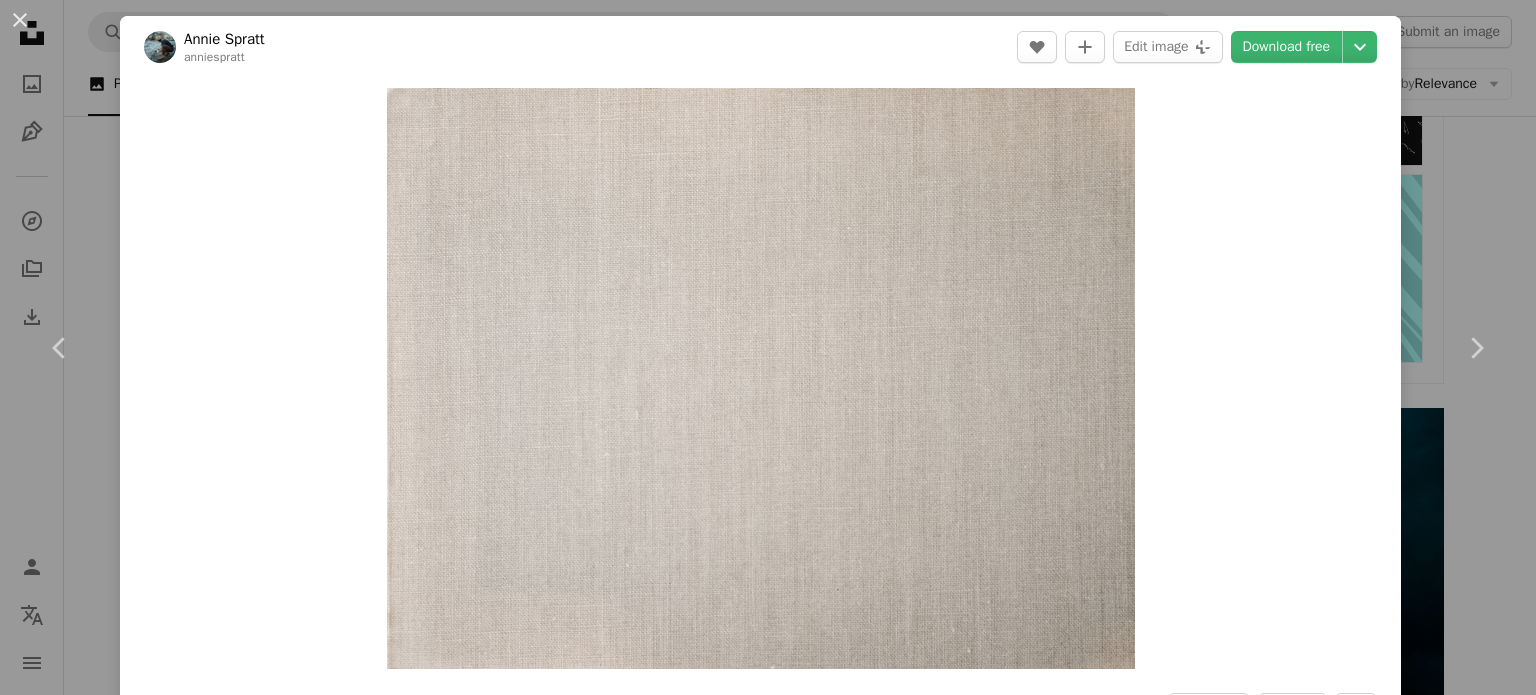 click 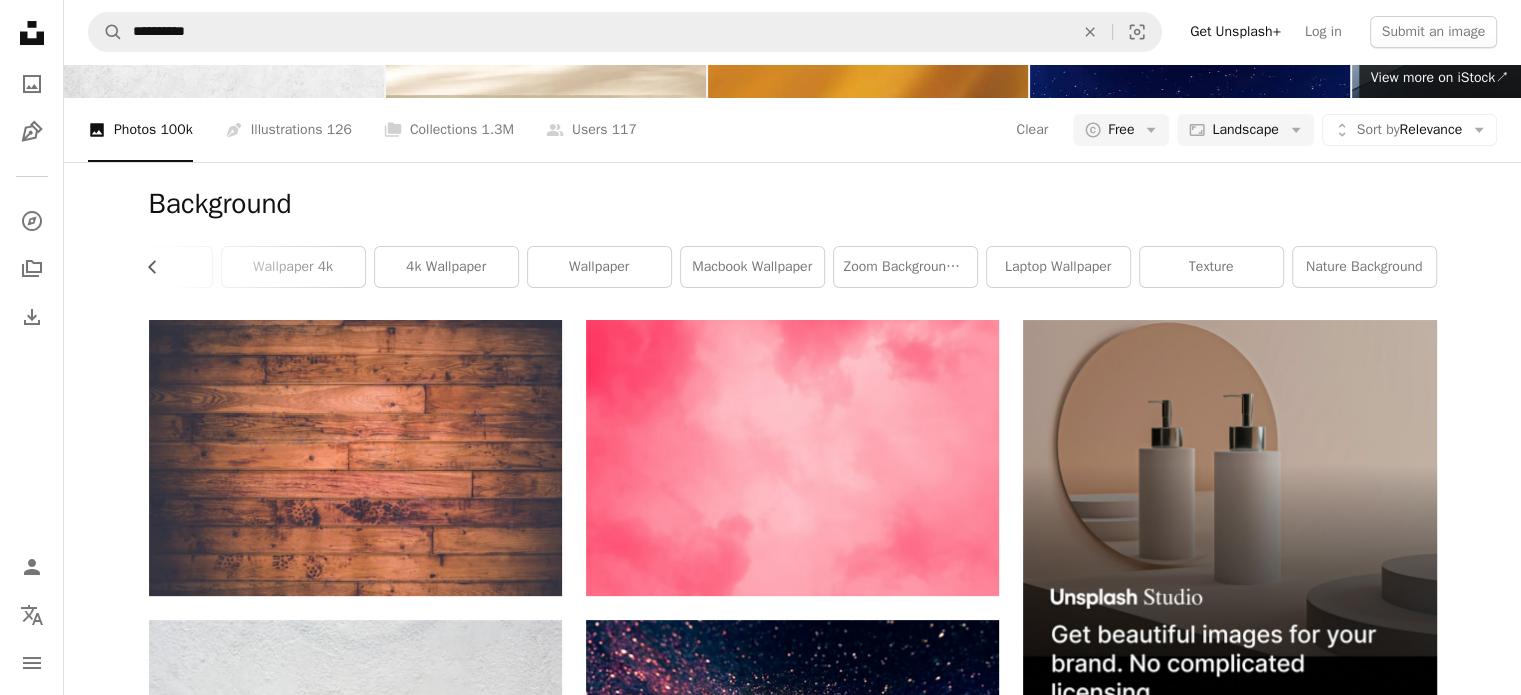 scroll, scrollTop: 0, scrollLeft: 0, axis: both 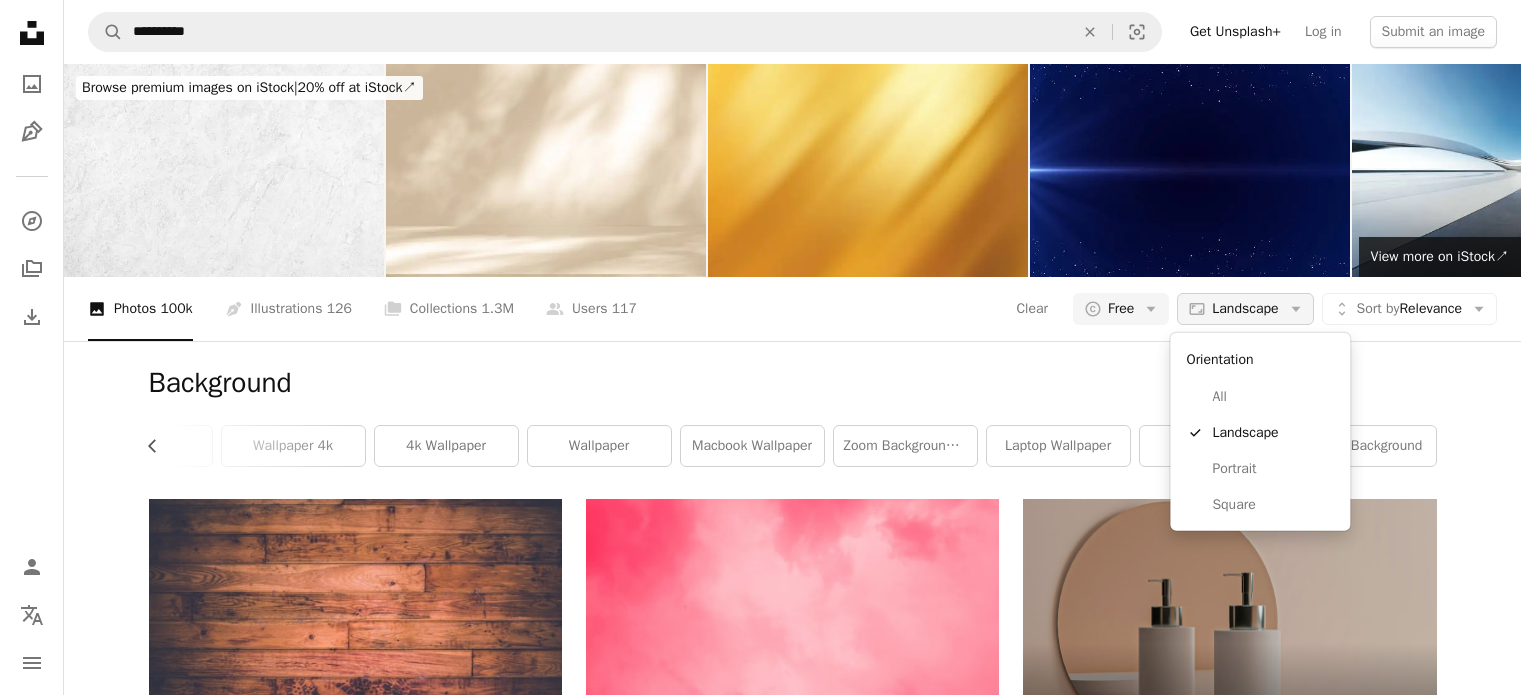 click on "Aspect ratio Landscape Arrow down" at bounding box center [1245, 309] 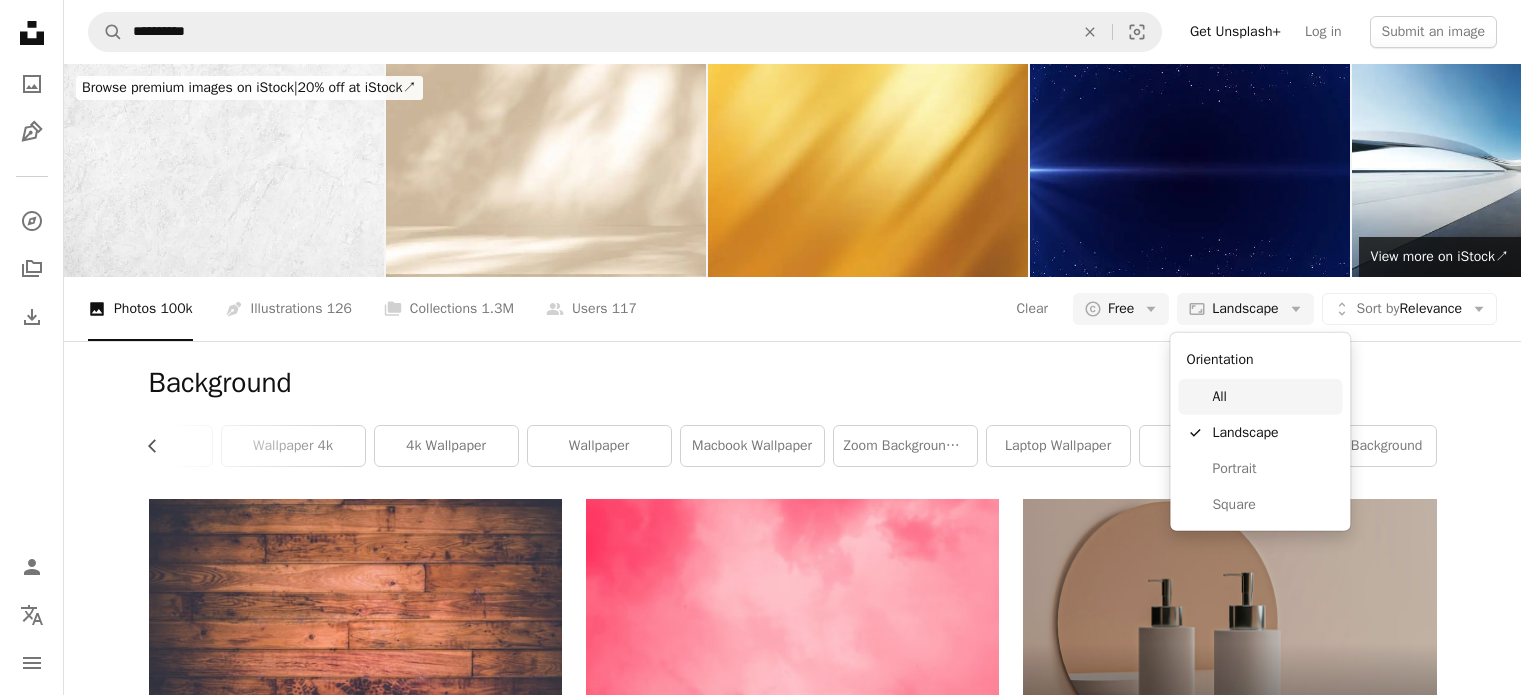 click on "All" at bounding box center (1273, 397) 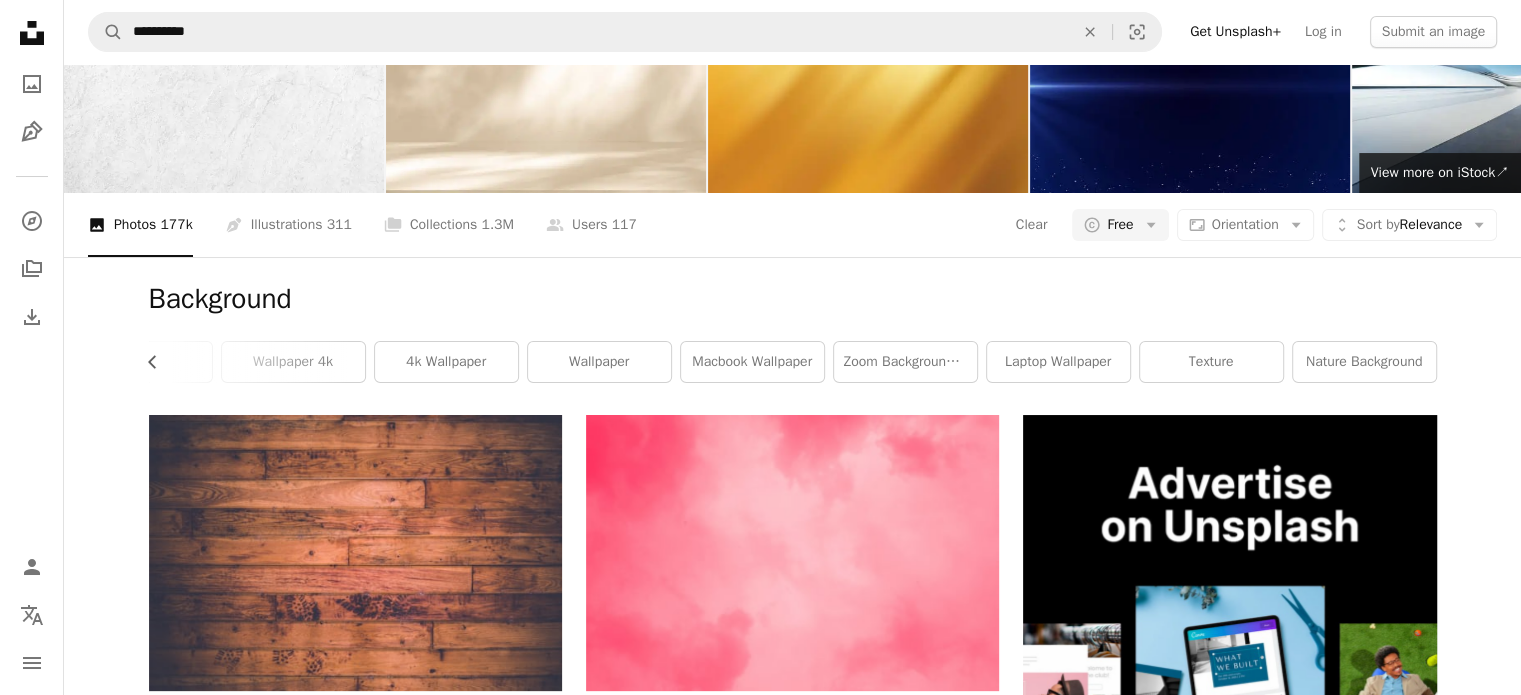 scroll, scrollTop: 0, scrollLeft: 0, axis: both 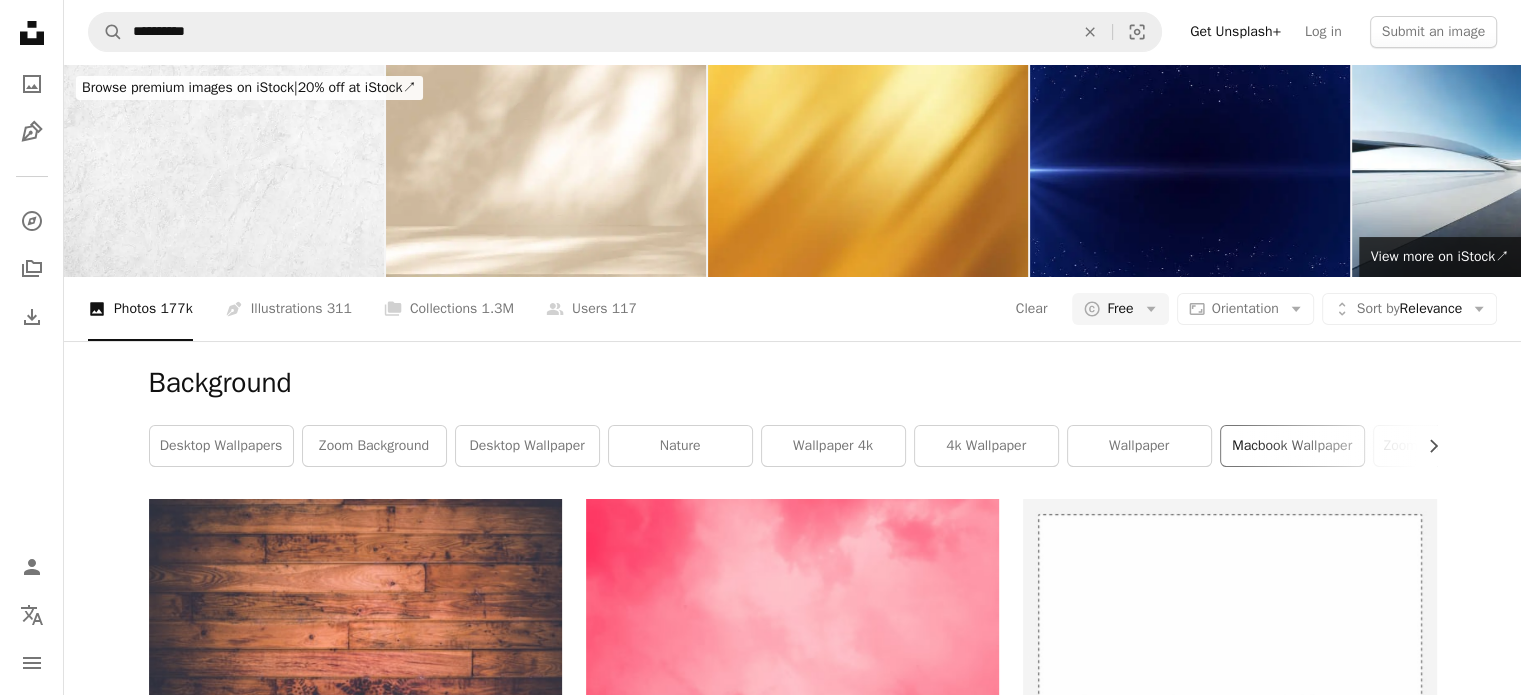 type 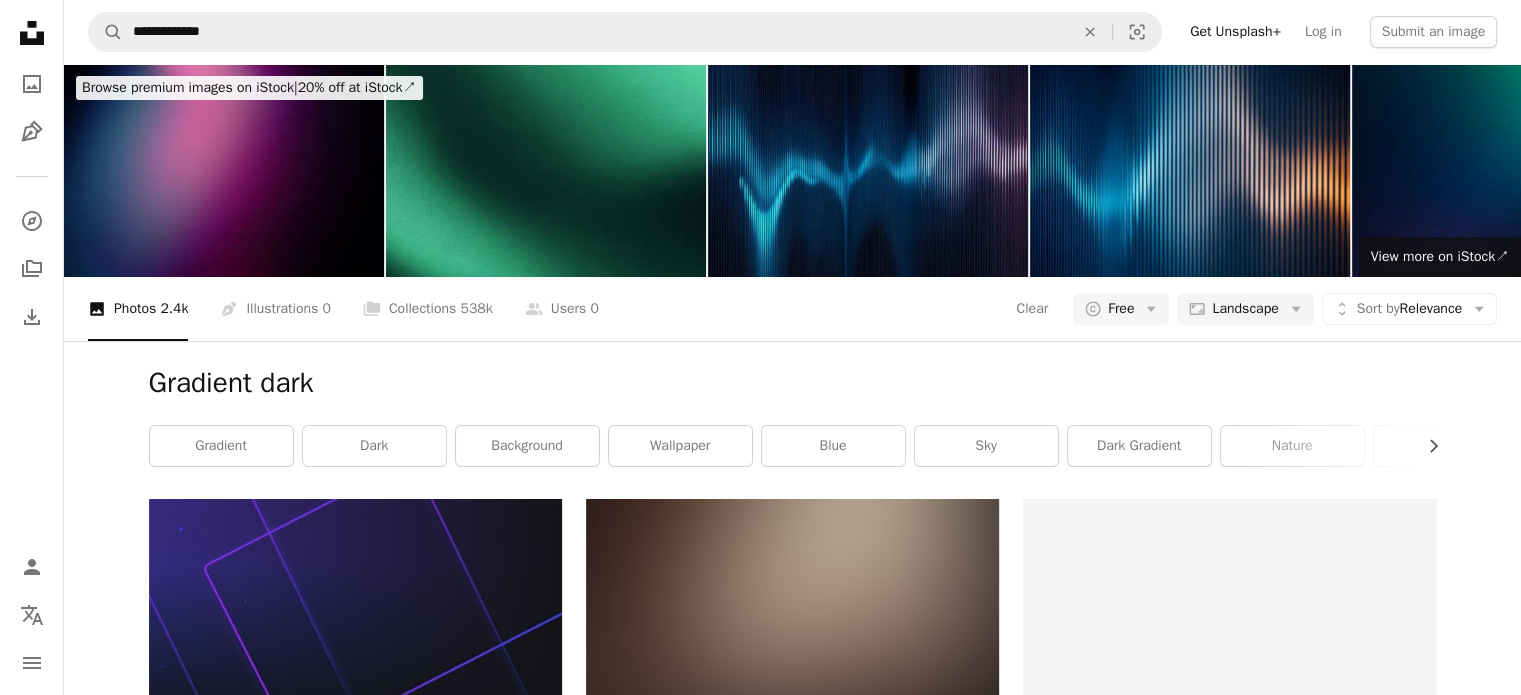 scroll, scrollTop: 156, scrollLeft: 0, axis: vertical 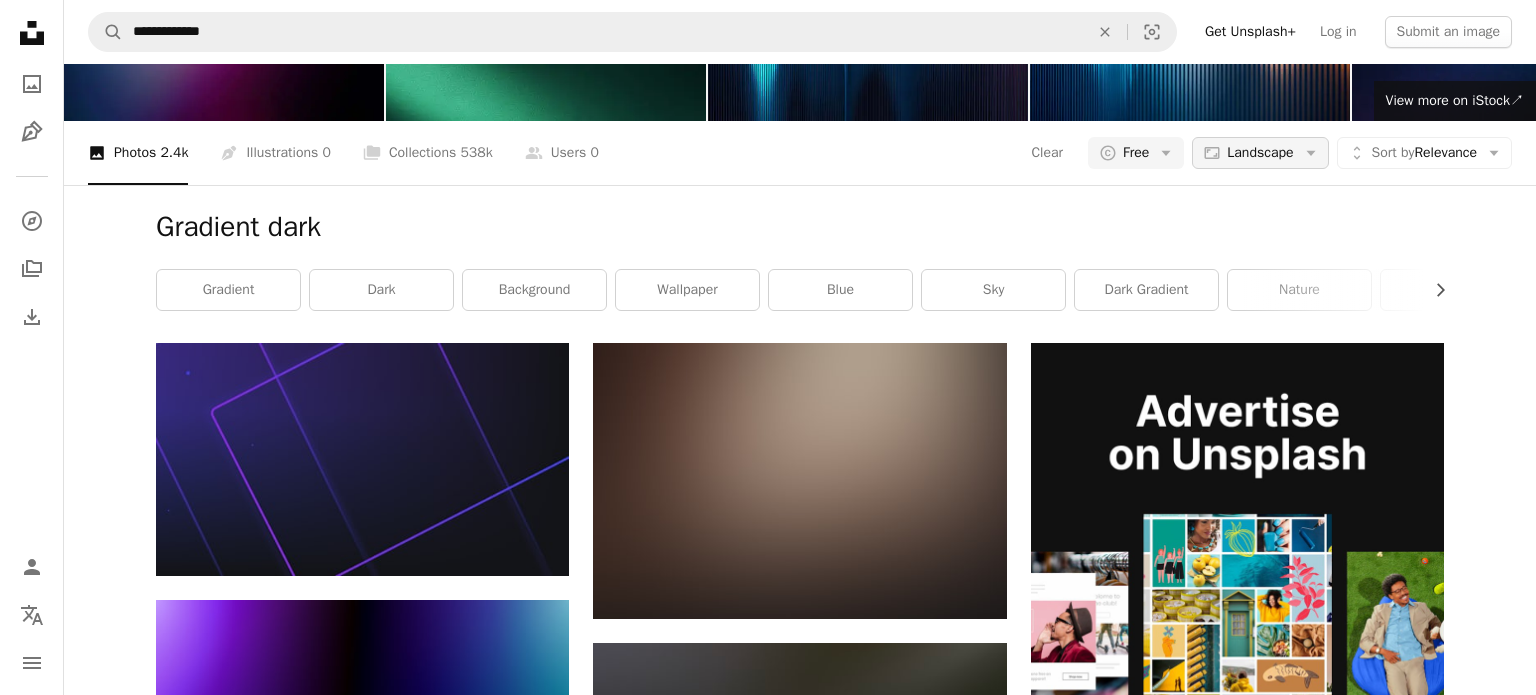 click on "Landscape" at bounding box center [1260, 153] 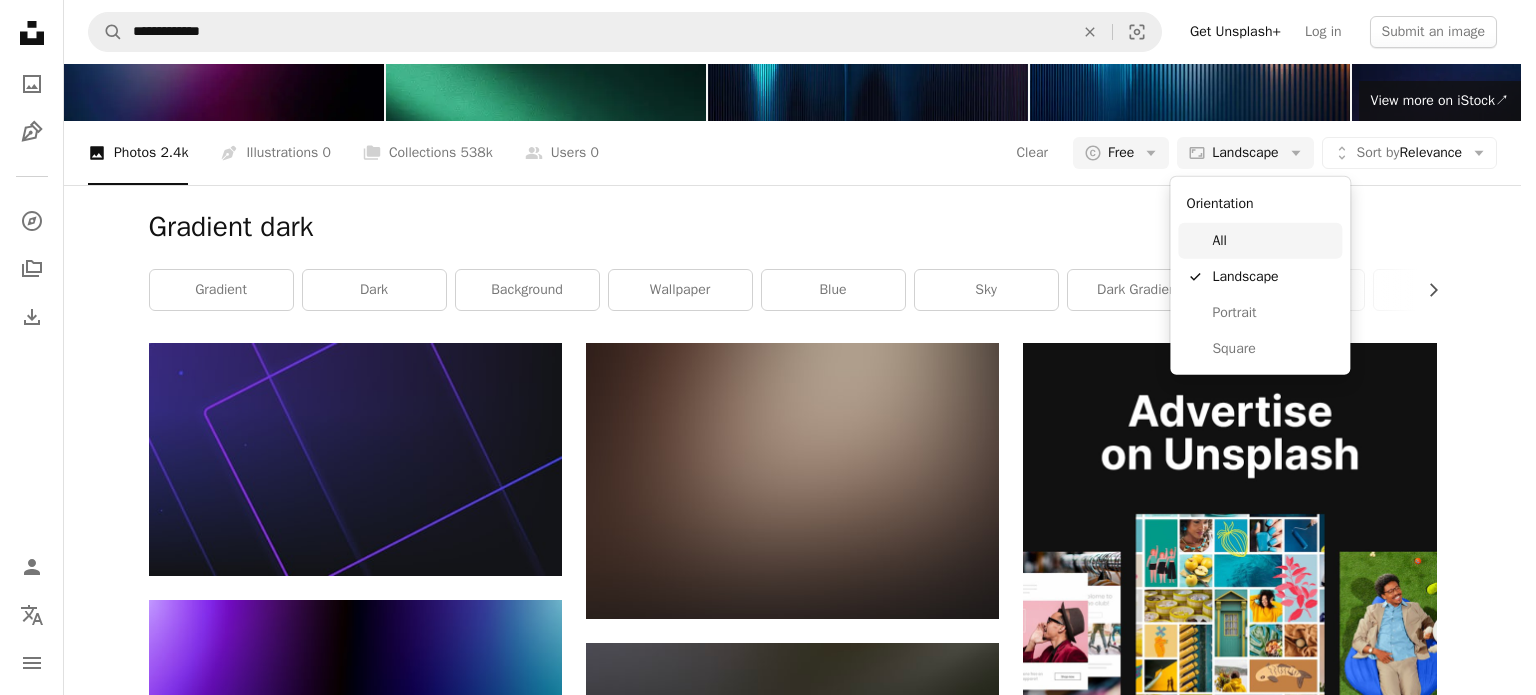 click on "All" at bounding box center [1260, 241] 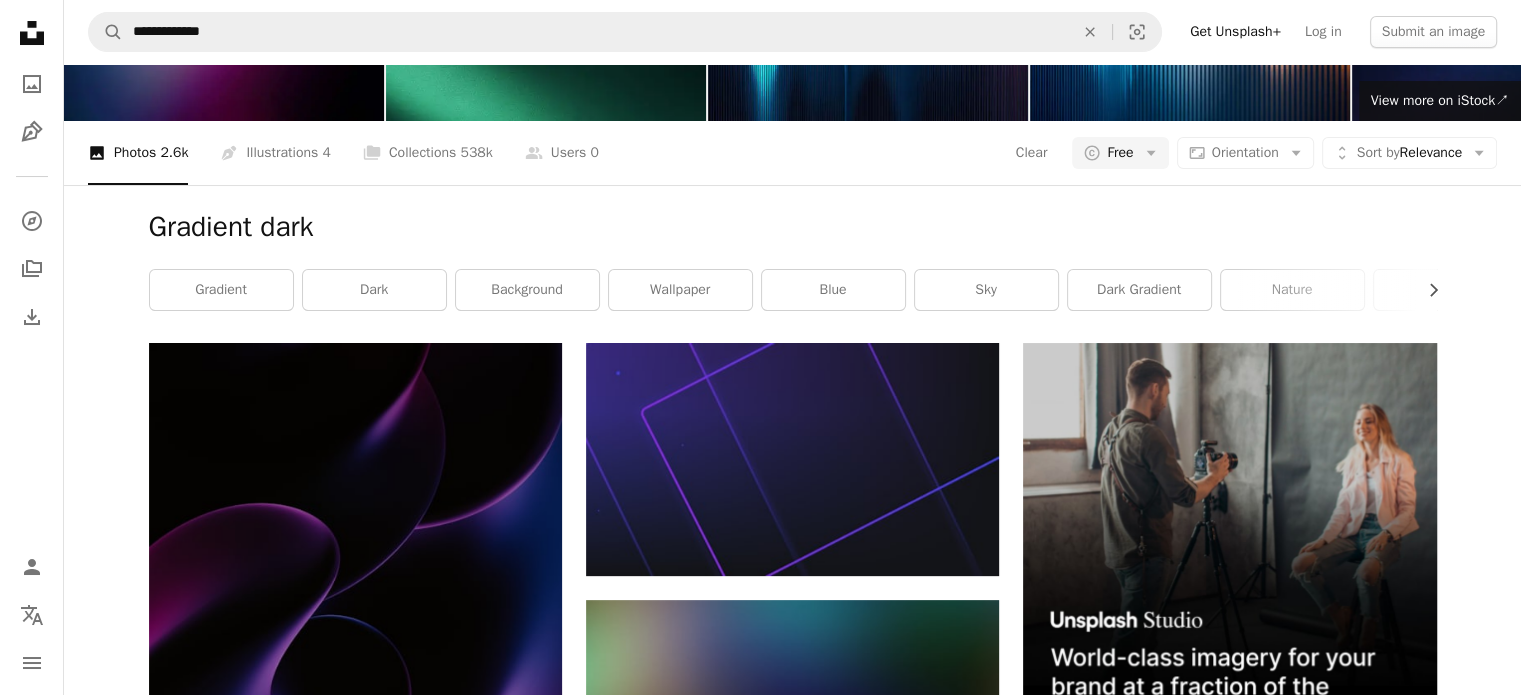 scroll, scrollTop: 2348, scrollLeft: 0, axis: vertical 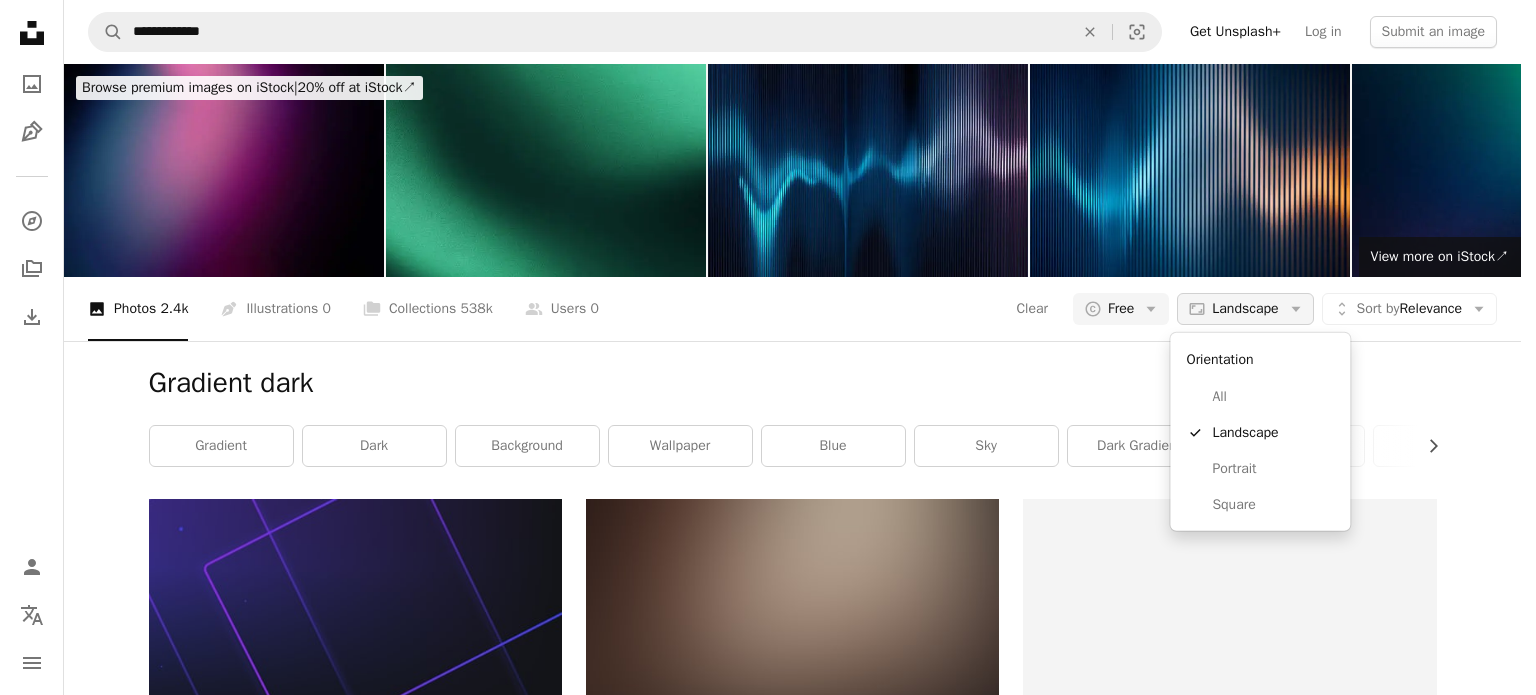 click on "Landscape" at bounding box center (1245, 309) 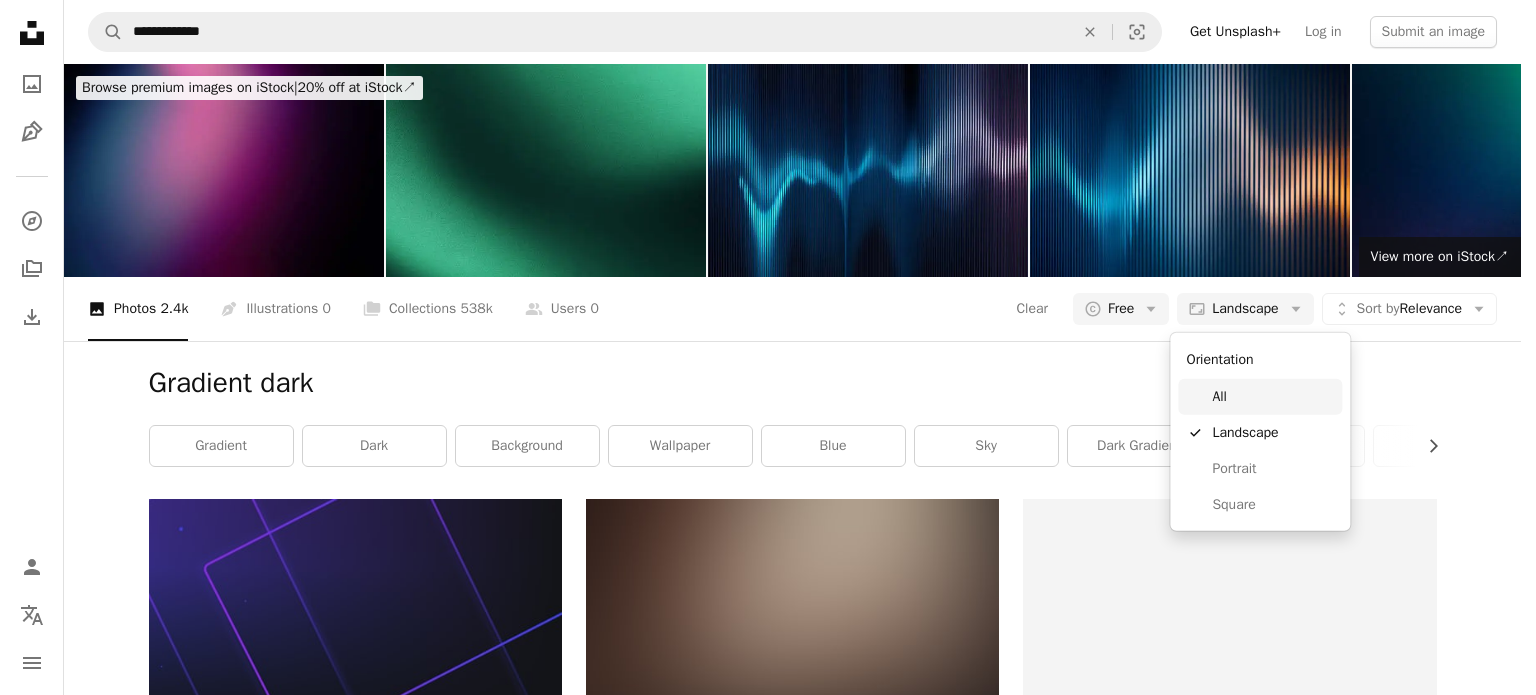 click on "All" at bounding box center (1260, 397) 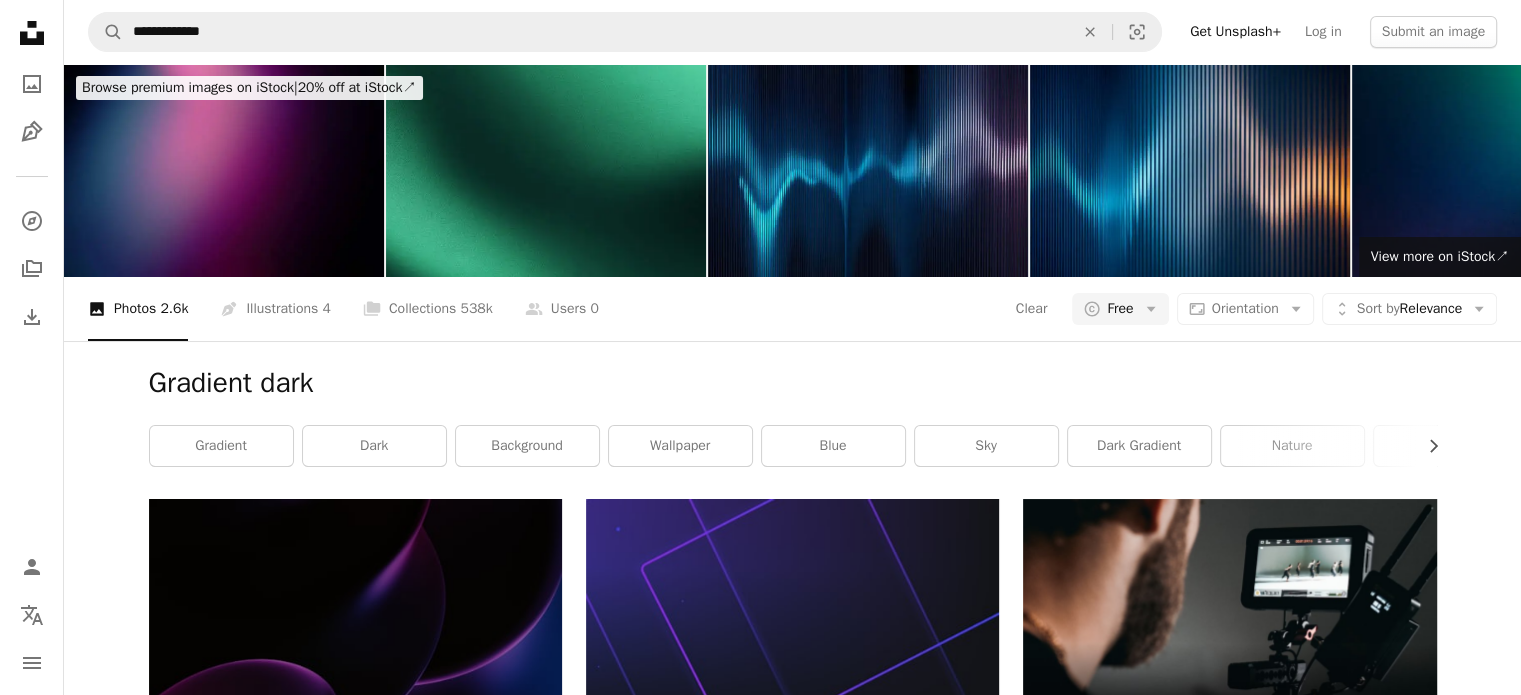 scroll, scrollTop: 0, scrollLeft: 0, axis: both 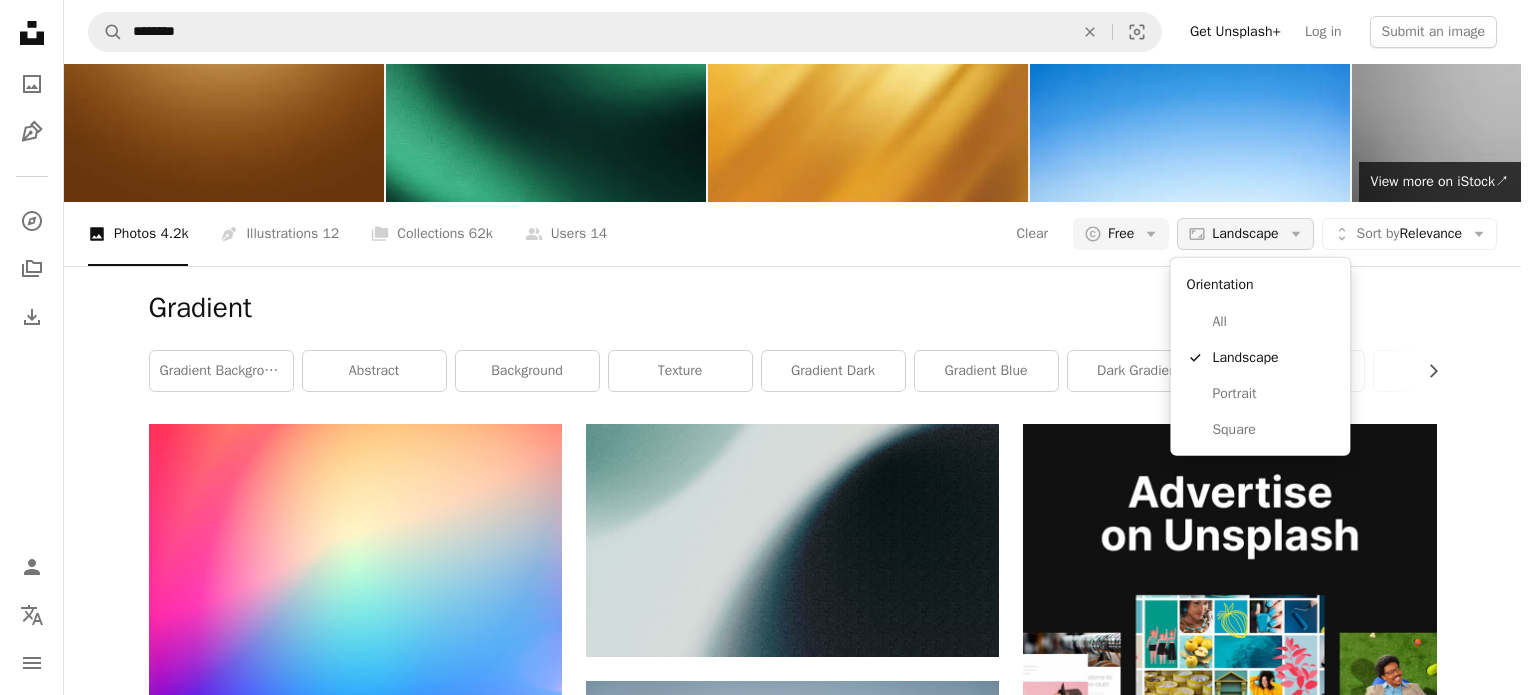 click on "Aspect ratio Landscape Arrow down" at bounding box center [1245, 234] 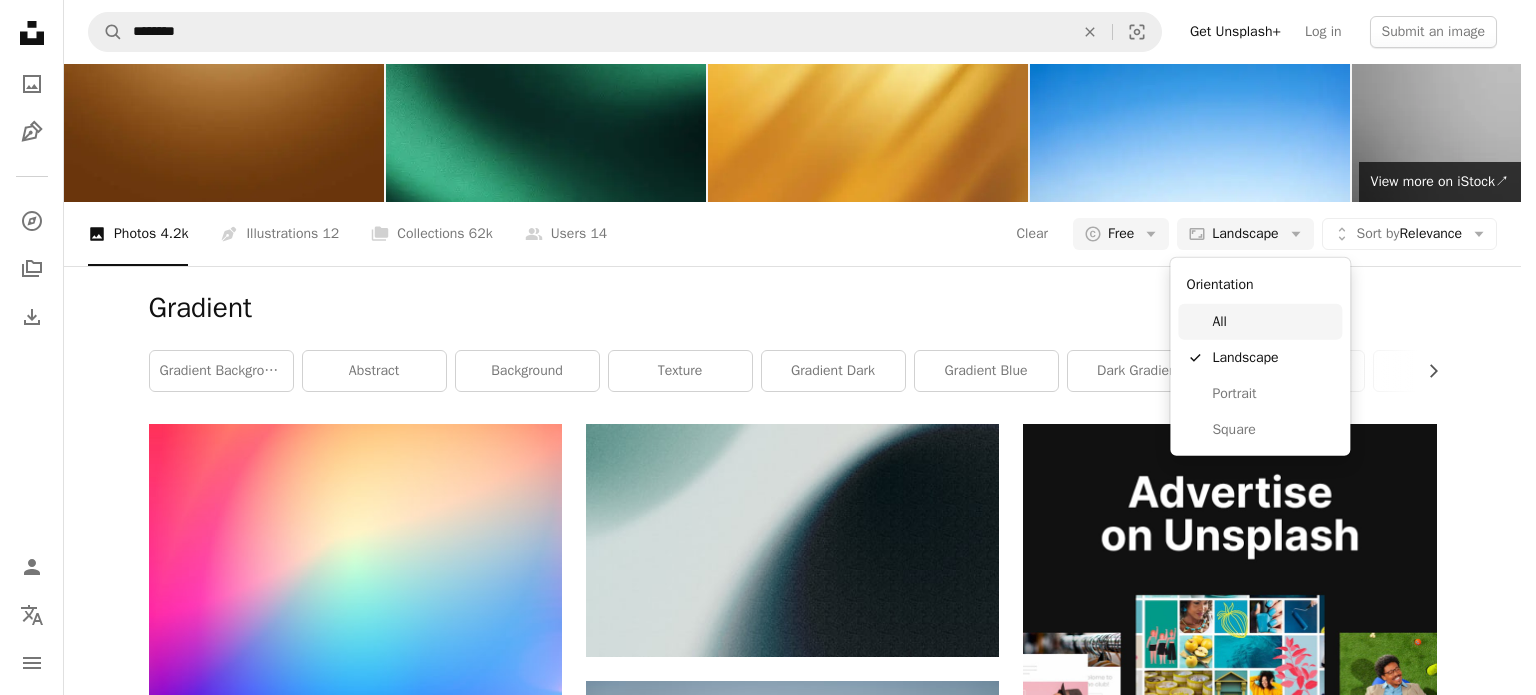 click on "All" at bounding box center (1273, 322) 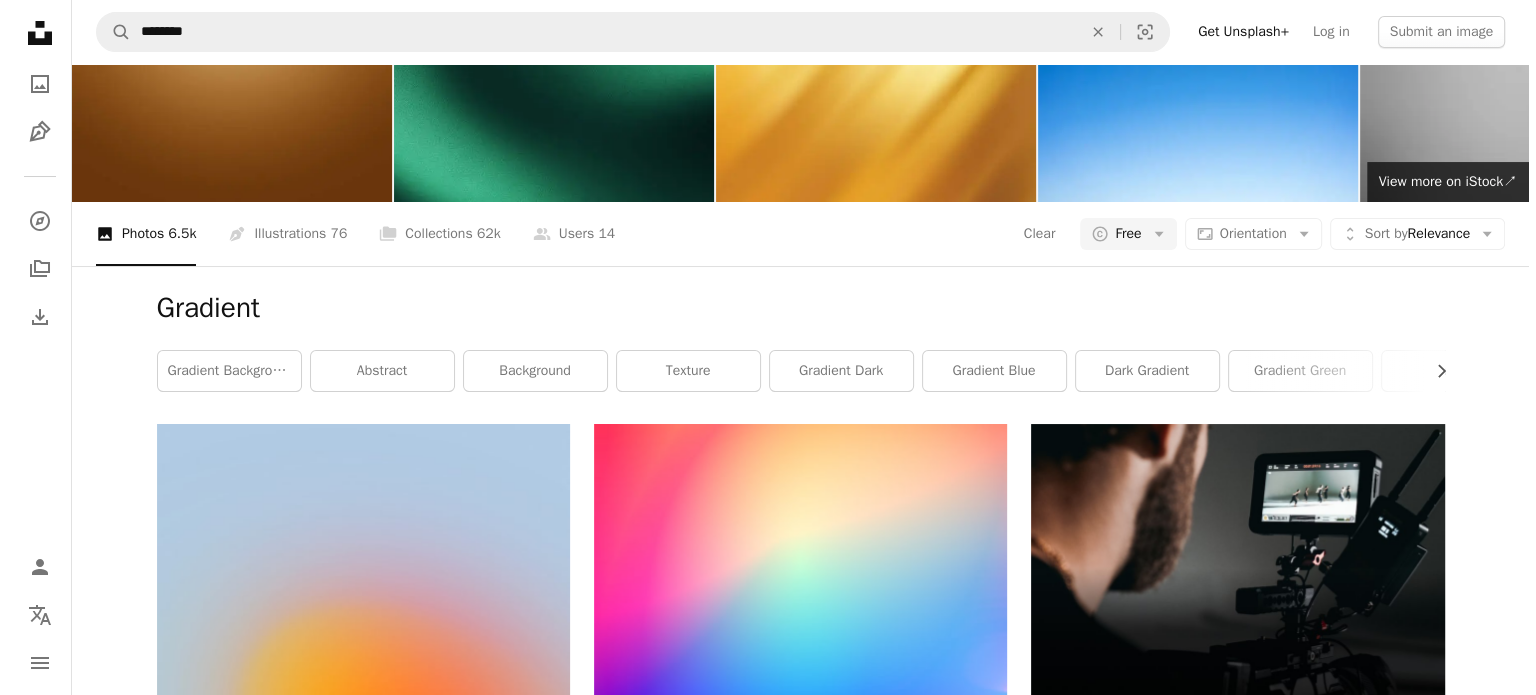 scroll, scrollTop: 0, scrollLeft: 0, axis: both 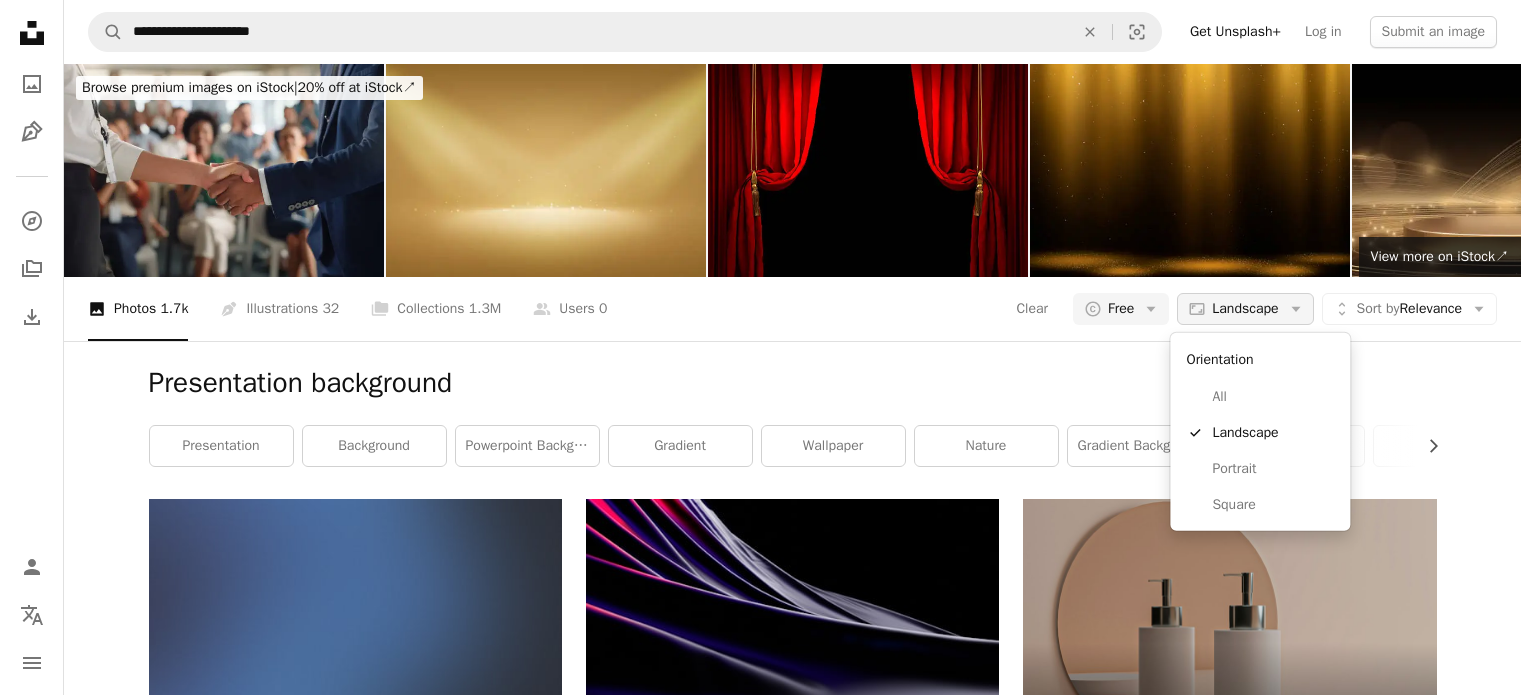 click on "Landscape" at bounding box center [1245, 309] 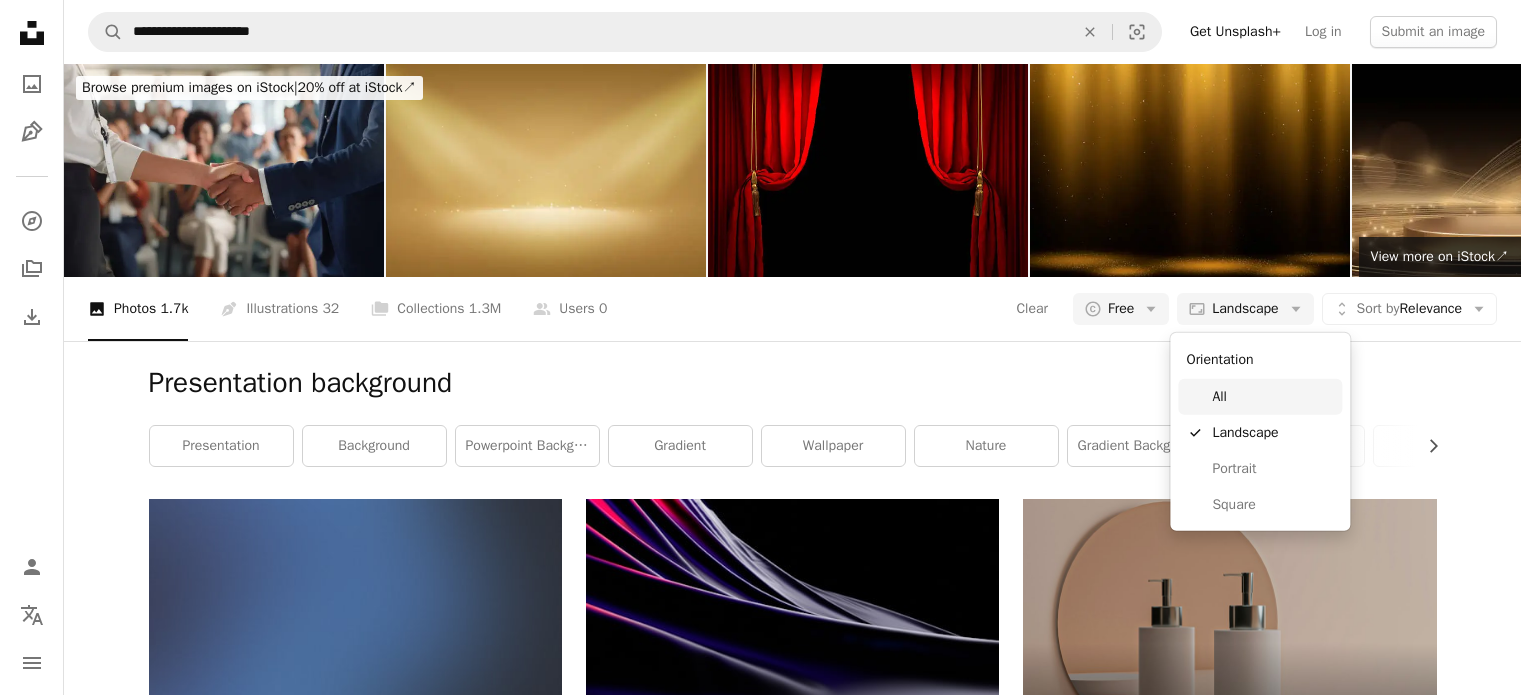 click on "All" at bounding box center (1273, 397) 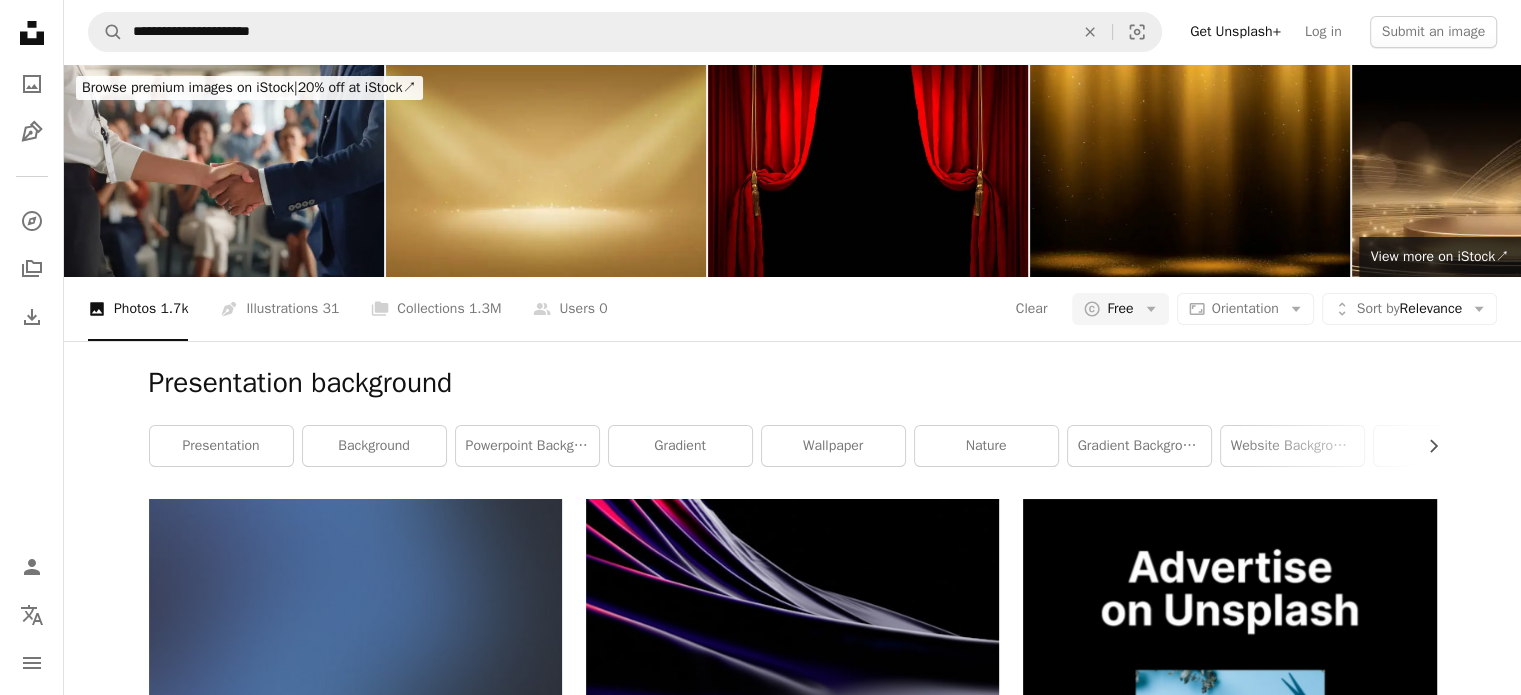 scroll, scrollTop: 0, scrollLeft: 0, axis: both 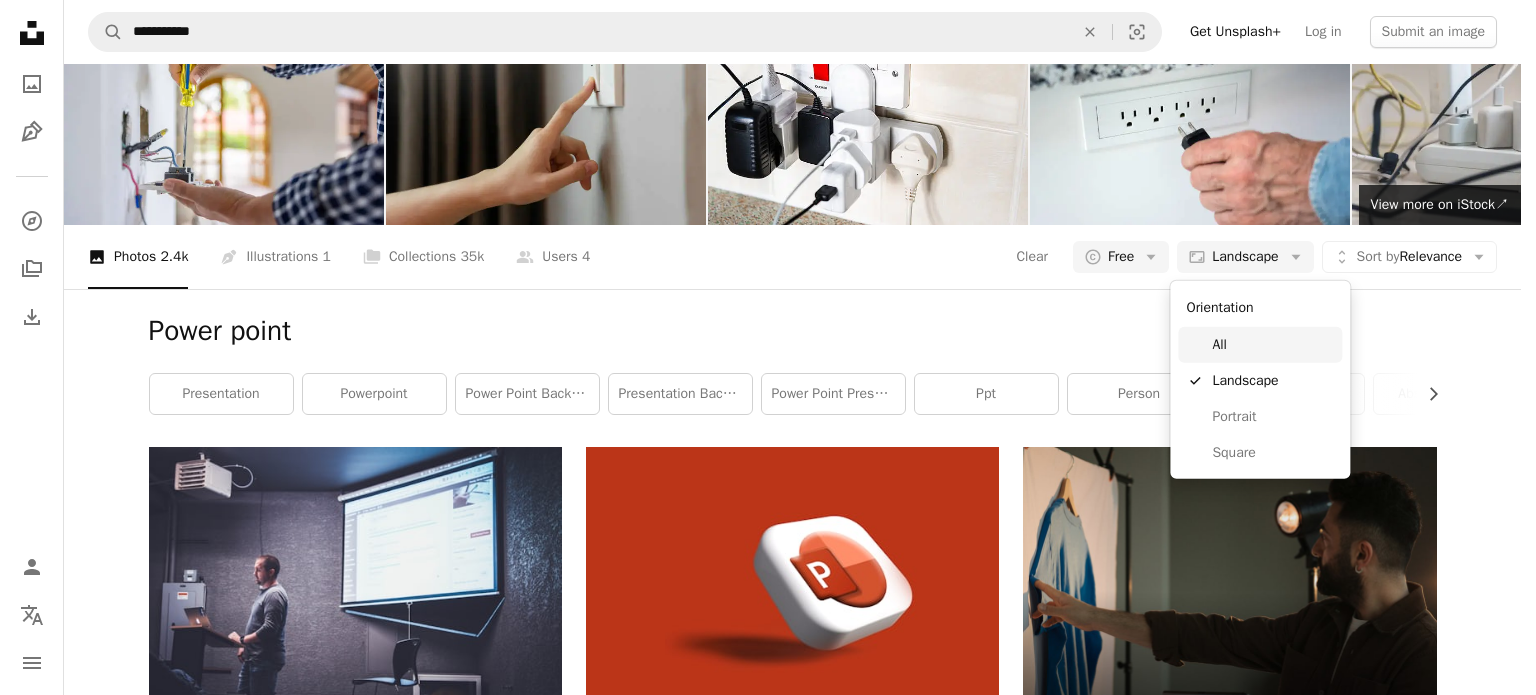 drag, startPoint x: 1220, startPoint y: 260, endPoint x: 1224, endPoint y: 360, distance: 100.07997 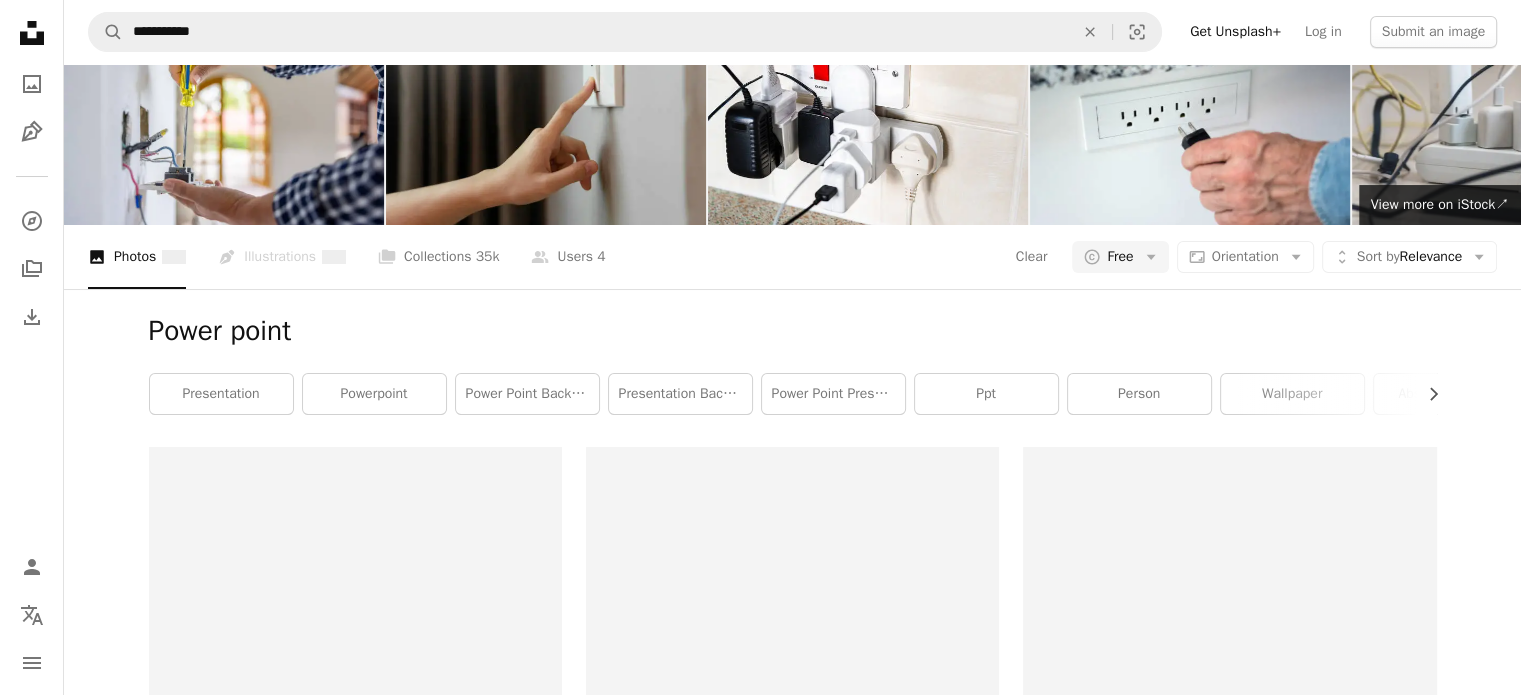 click on "[FIRST] [LAST]" at bounding box center [793, 368] 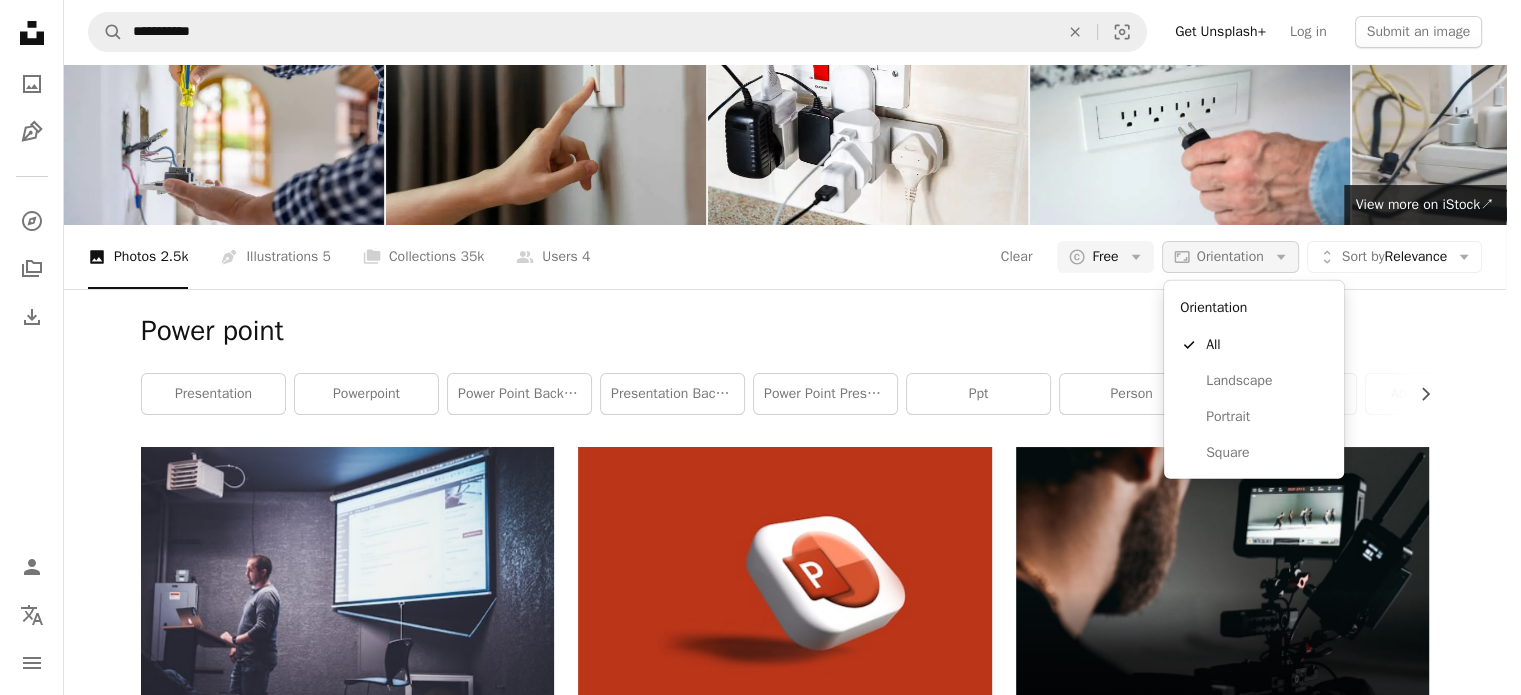 scroll, scrollTop: 0, scrollLeft: 0, axis: both 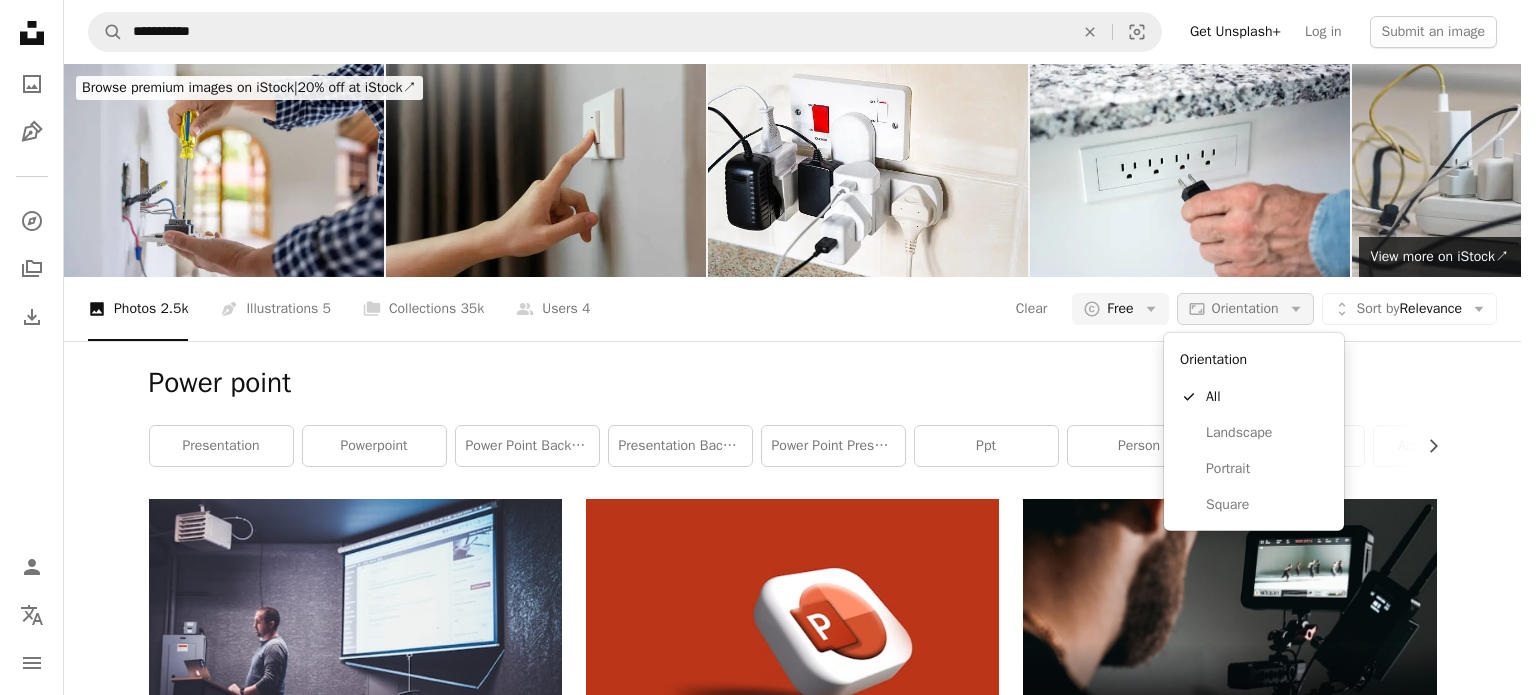 click on "Orientation" at bounding box center [1245, 308] 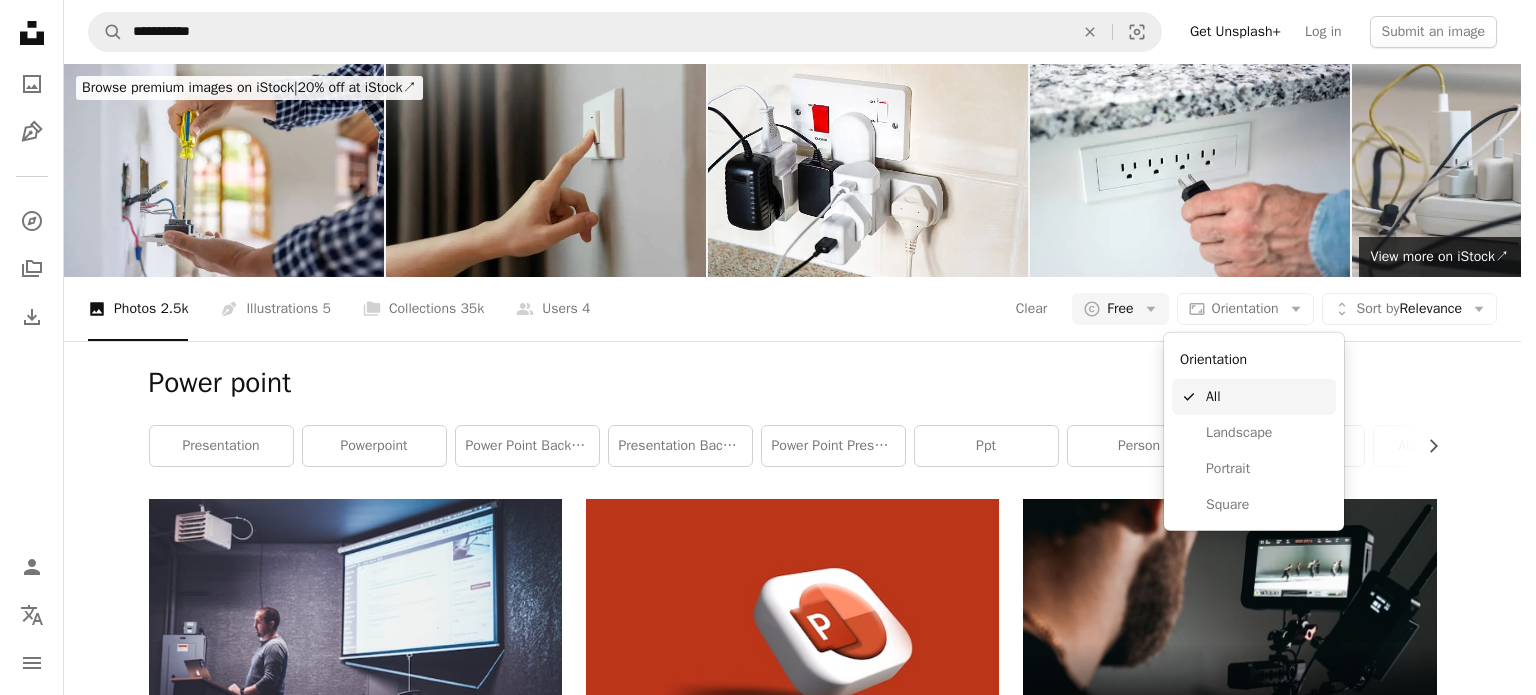 click on "All" at bounding box center (1267, 397) 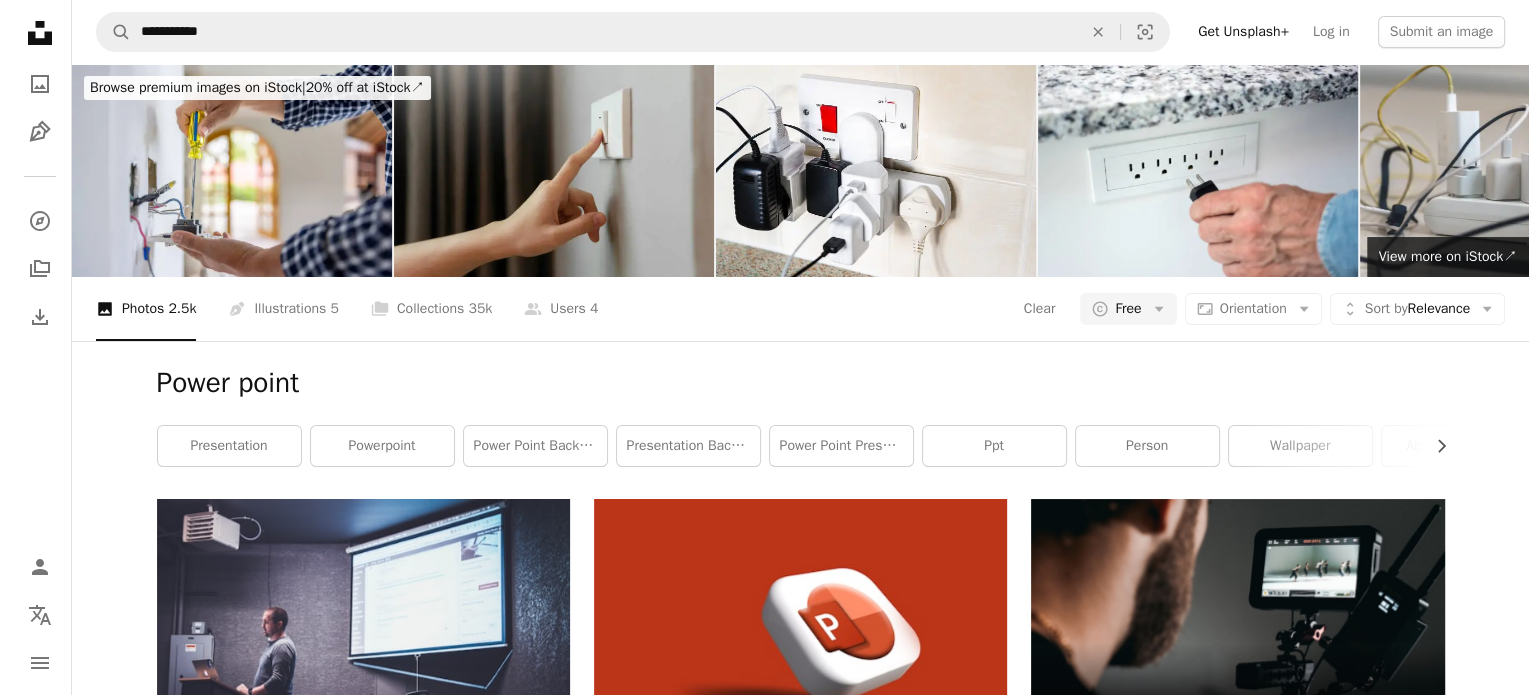 scroll, scrollTop: 0, scrollLeft: 0, axis: both 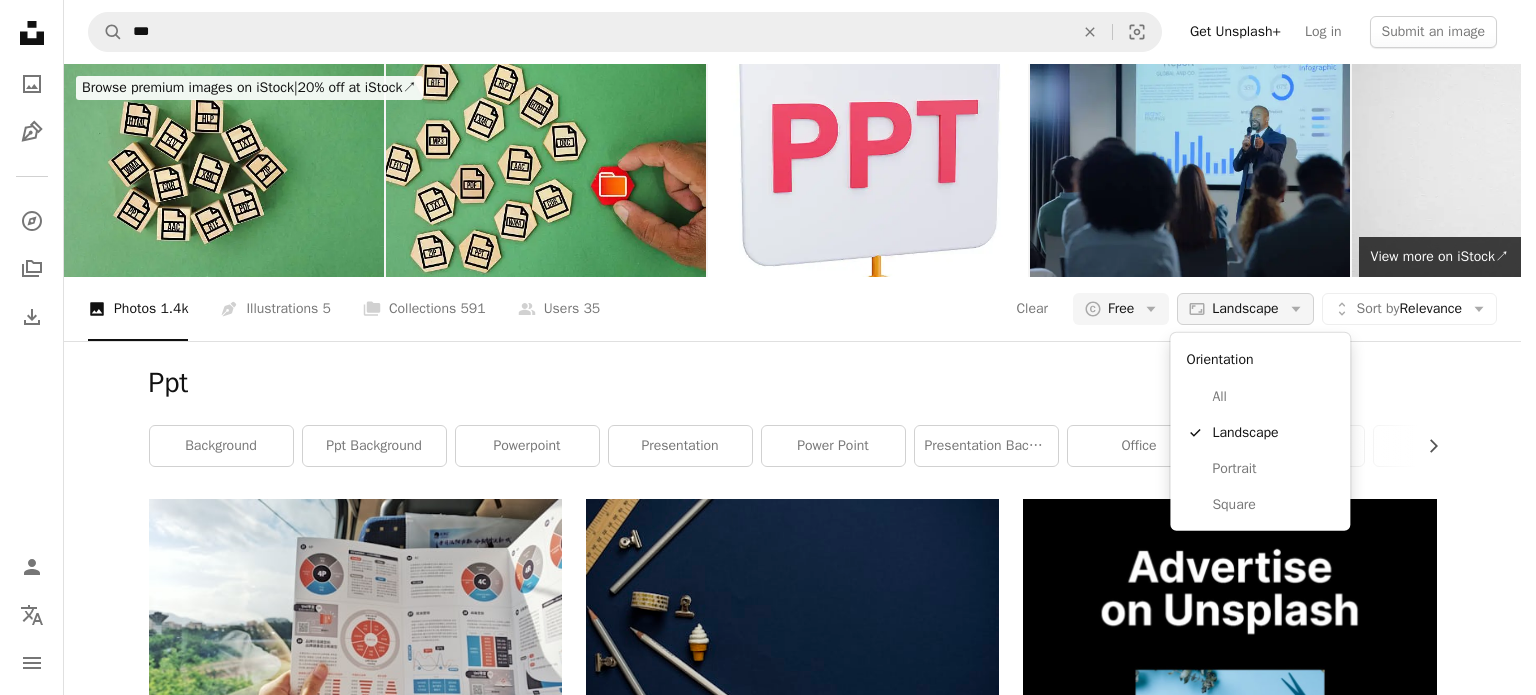 click on "Landscape" at bounding box center (1245, 309) 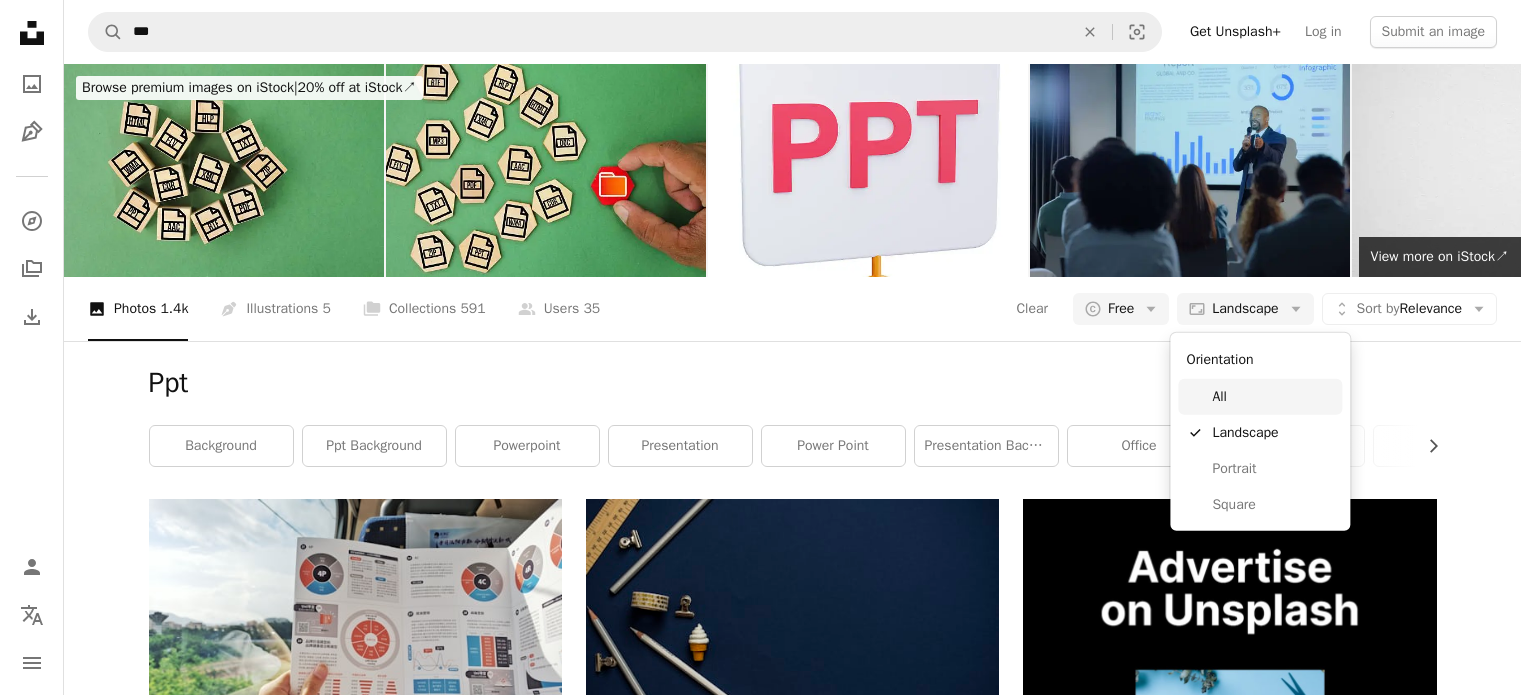click on "All" at bounding box center [1273, 397] 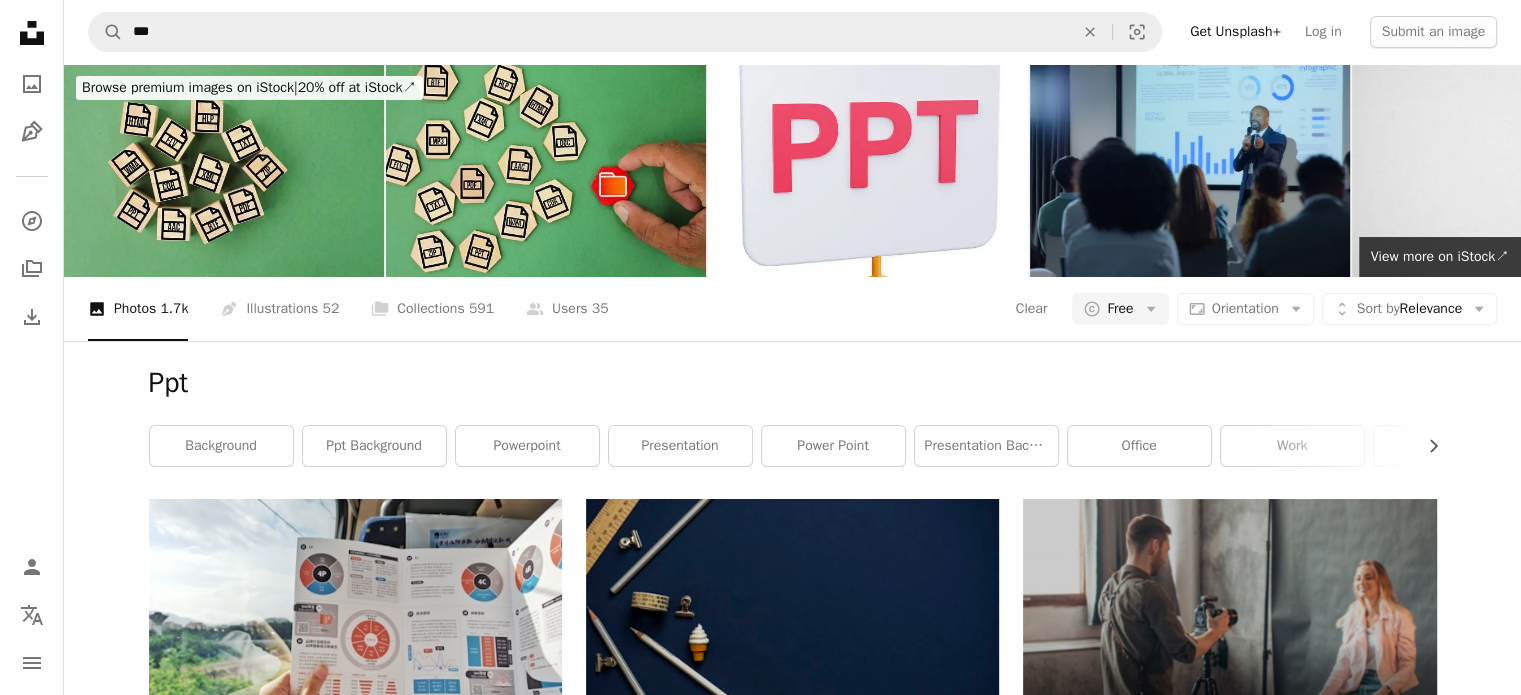 scroll, scrollTop: 295, scrollLeft: 0, axis: vertical 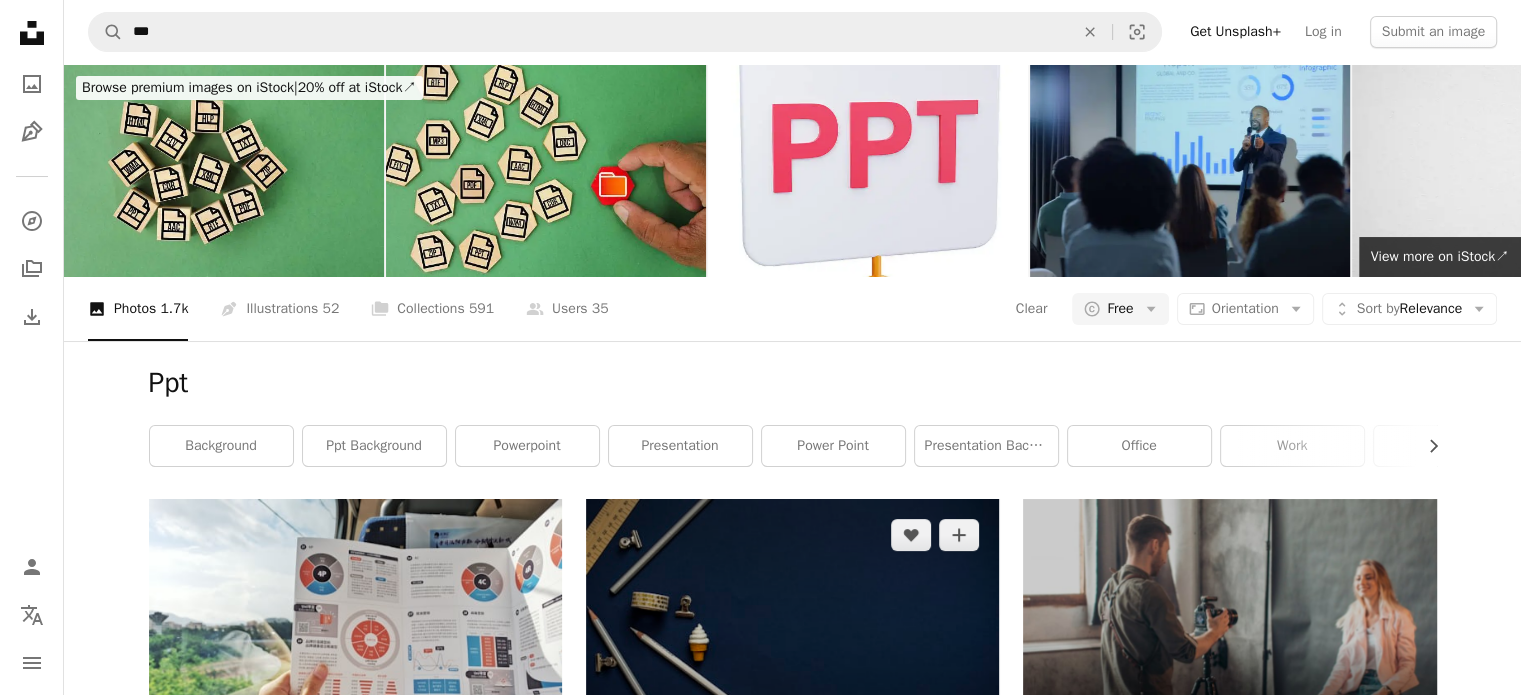 click at bounding box center [792, 637] 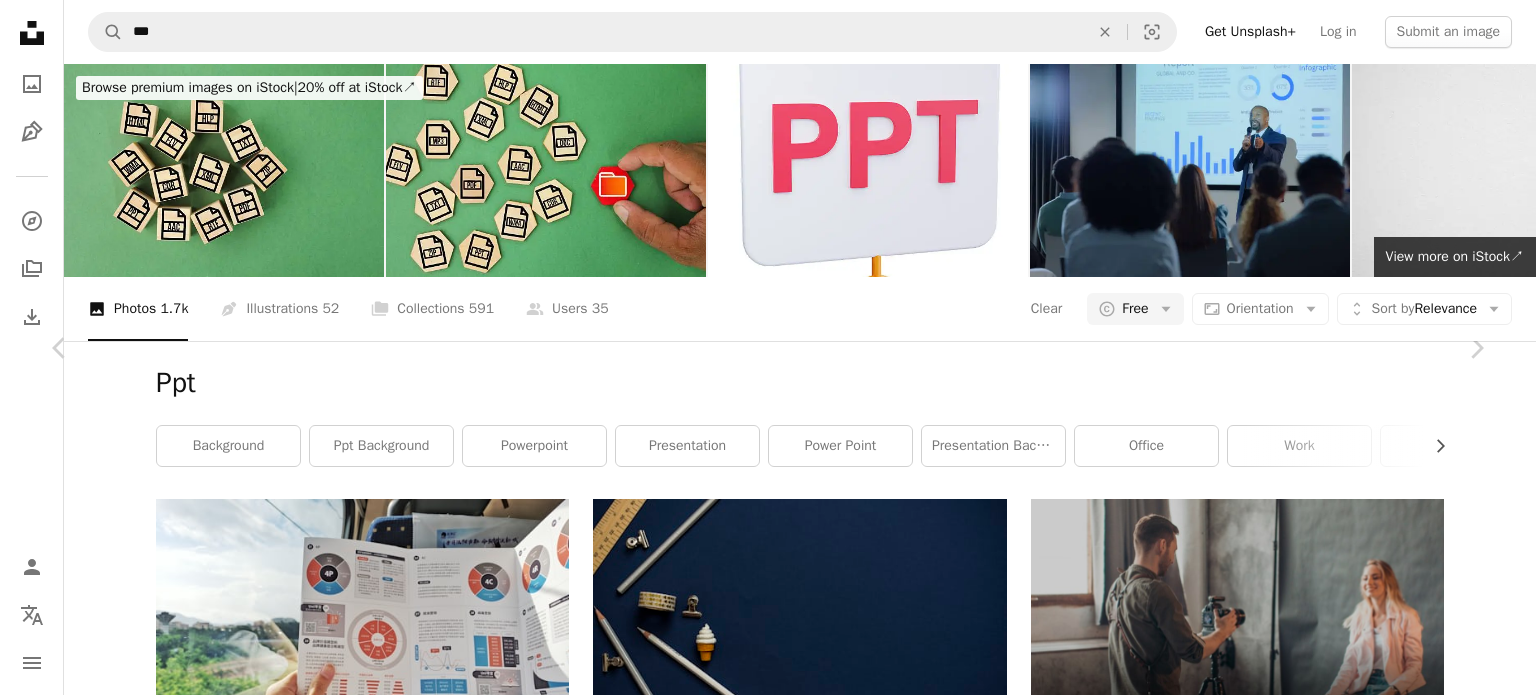 click on "An X shape" at bounding box center [20, 20] 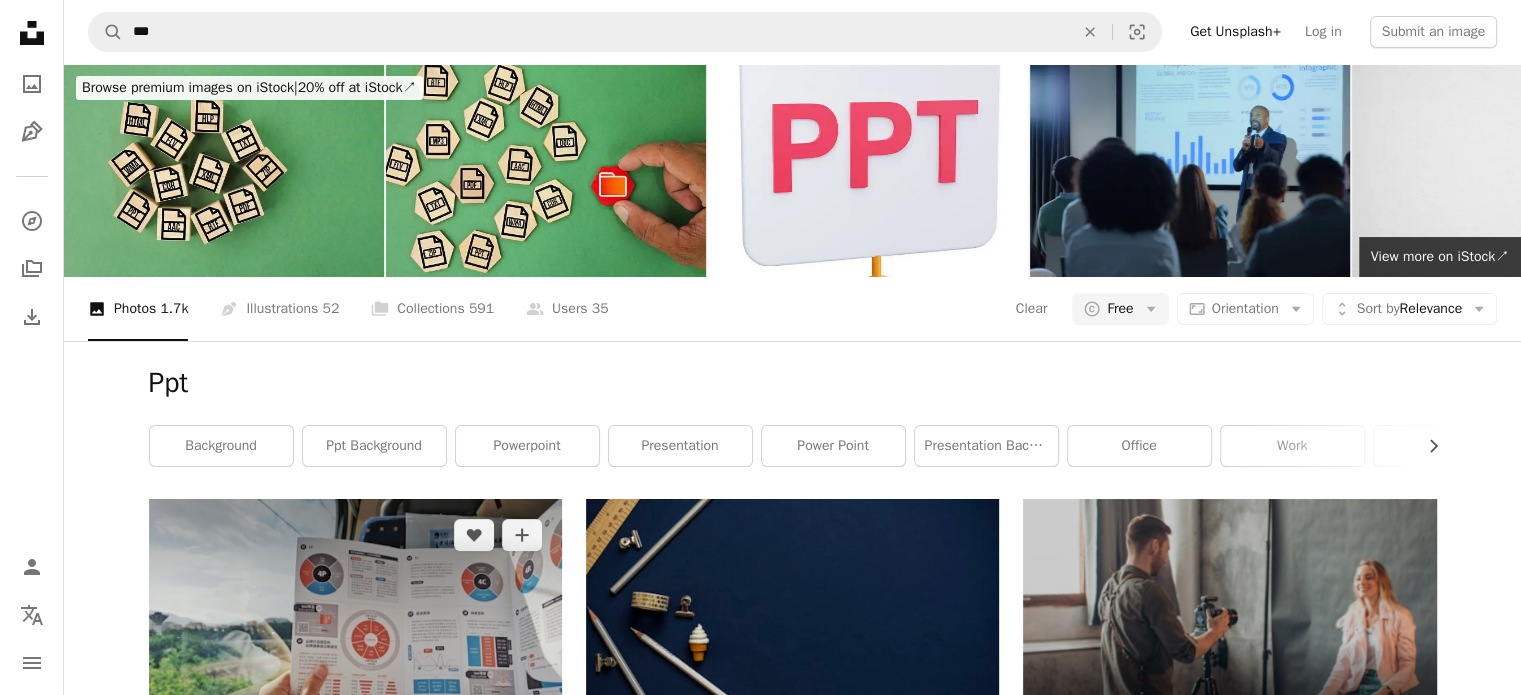 scroll, scrollTop: 0, scrollLeft: 0, axis: both 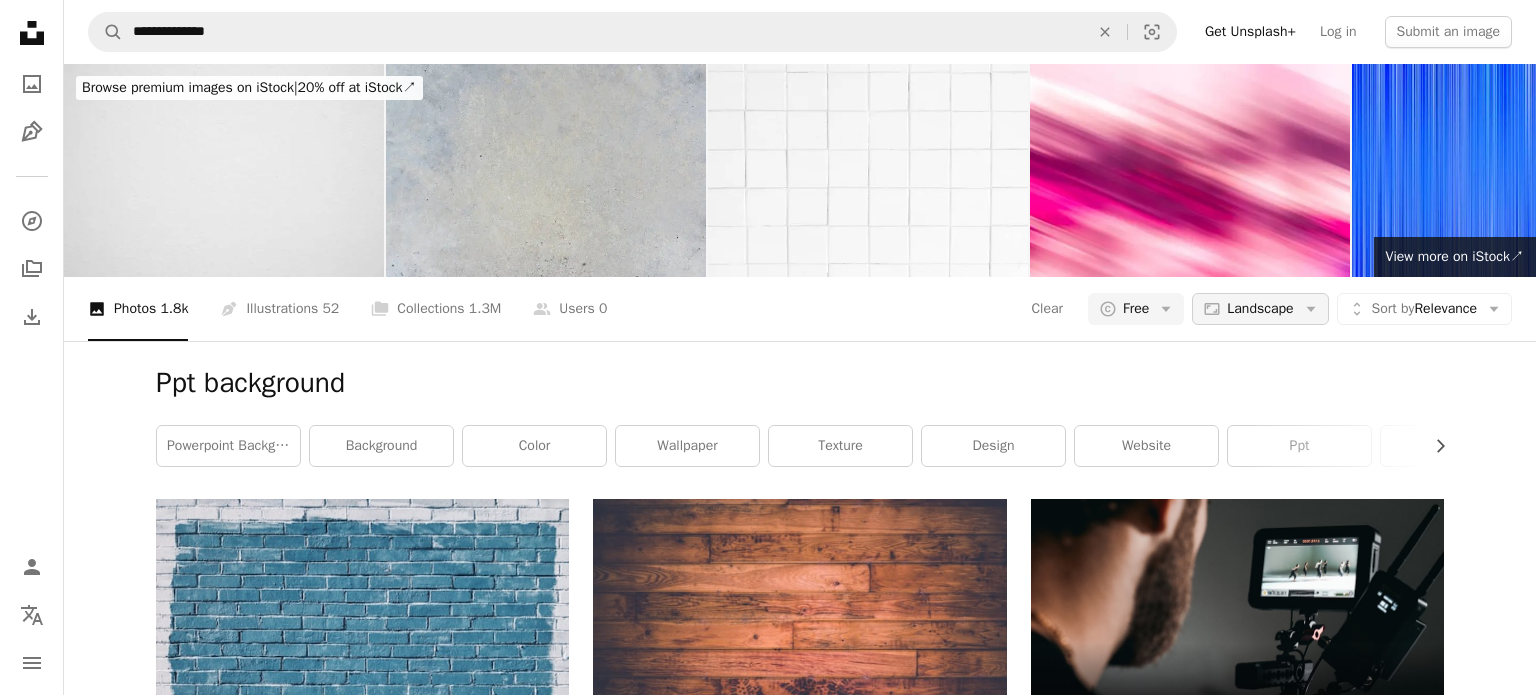 click on "Aspect ratio Landscape Arrow down" at bounding box center (1260, 309) 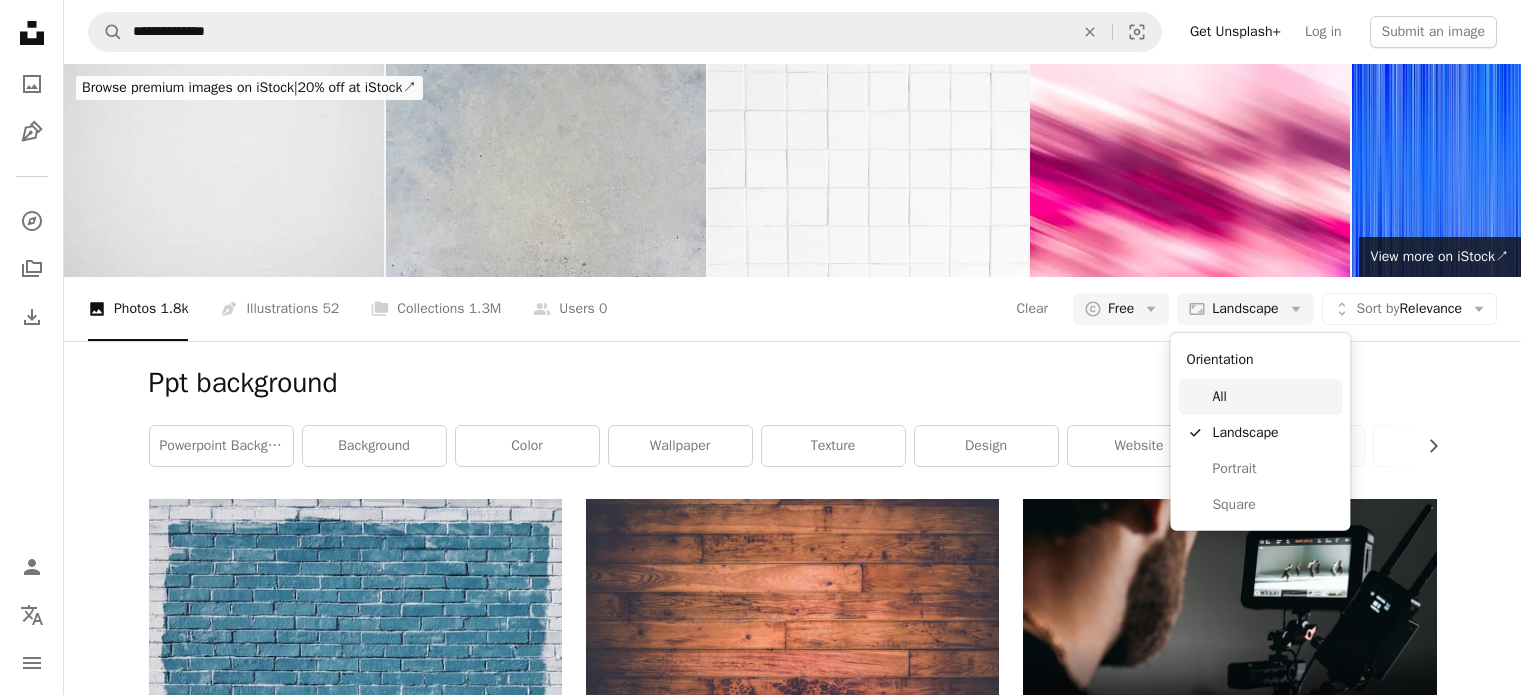 click on "All" at bounding box center (1273, 397) 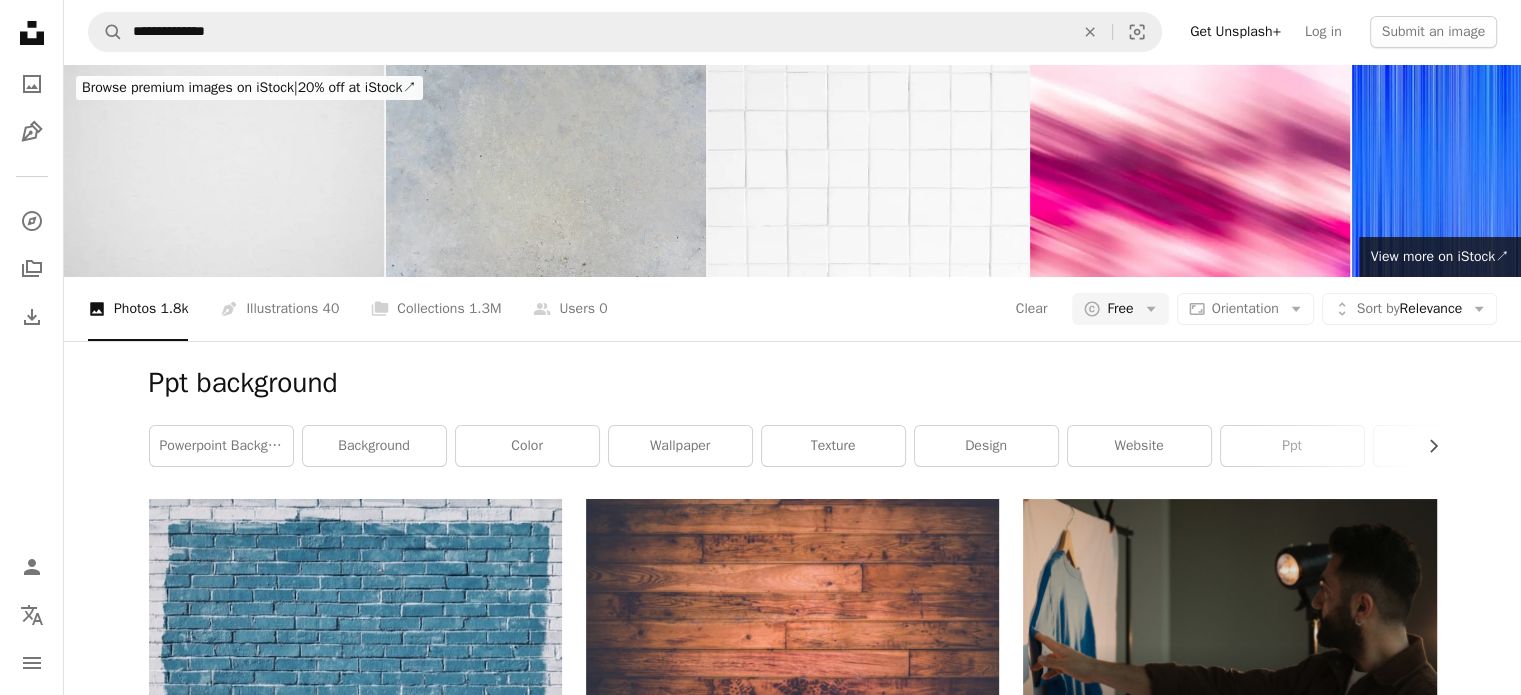 scroll, scrollTop: 0, scrollLeft: 0, axis: both 